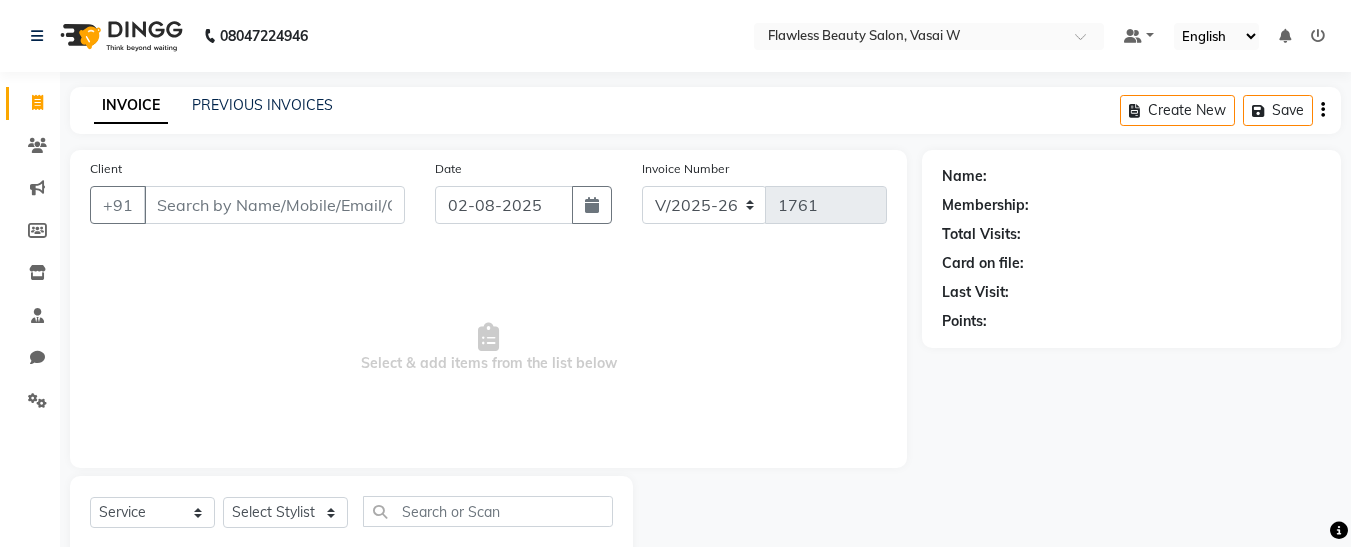 select on "8090" 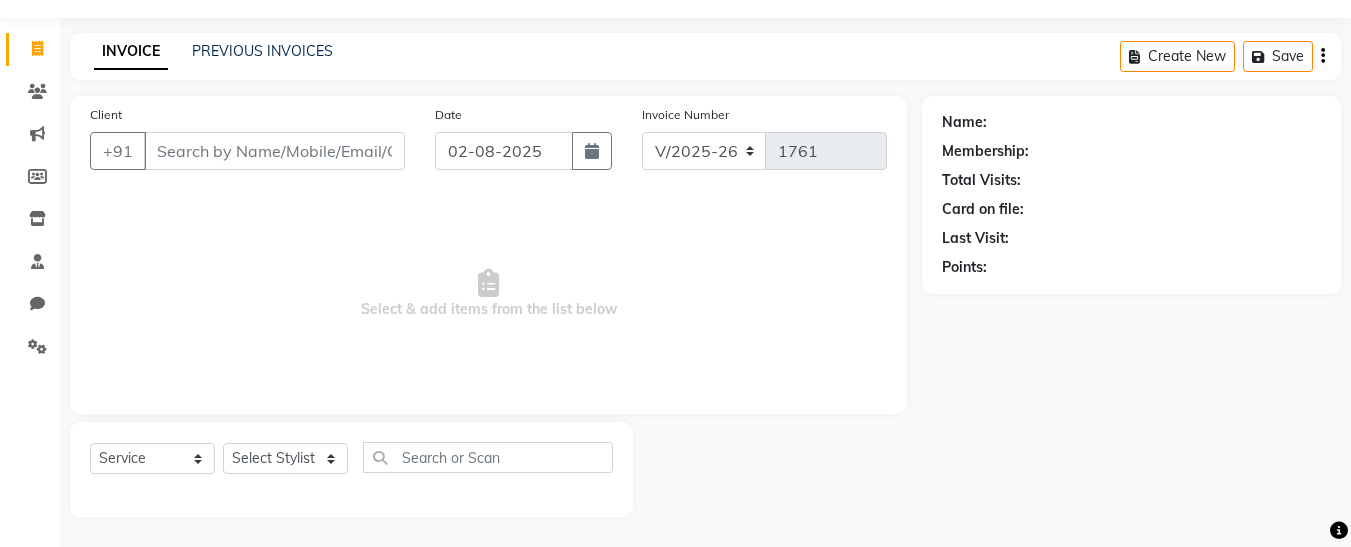 scroll, scrollTop: 0, scrollLeft: 0, axis: both 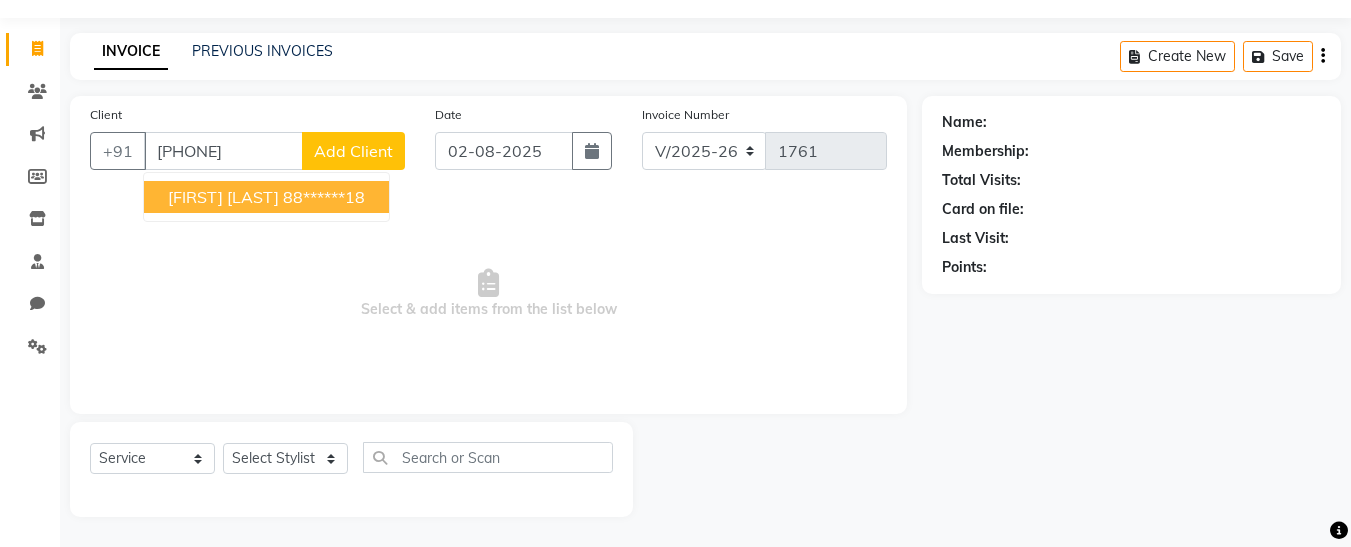 click on "[FIRST] [LAST]" at bounding box center [223, 197] 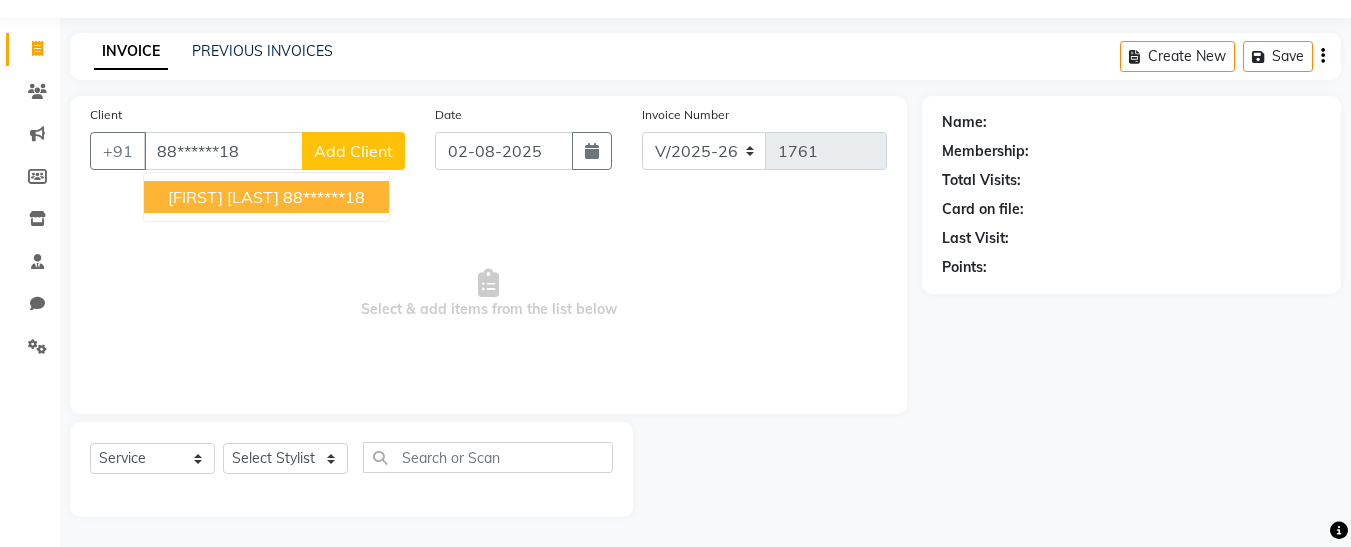 type on "88******18" 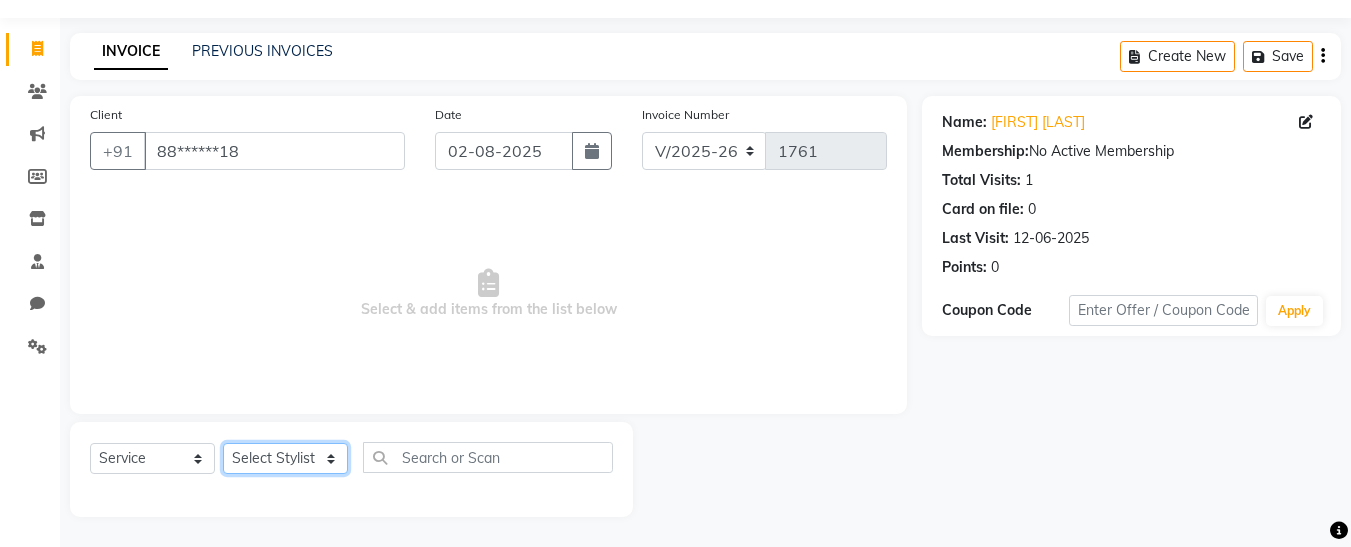 click on "Select Stylist Afsana Ankita  Krutika Maam Nisha  Pari Rasika Ruba sara Vidya" 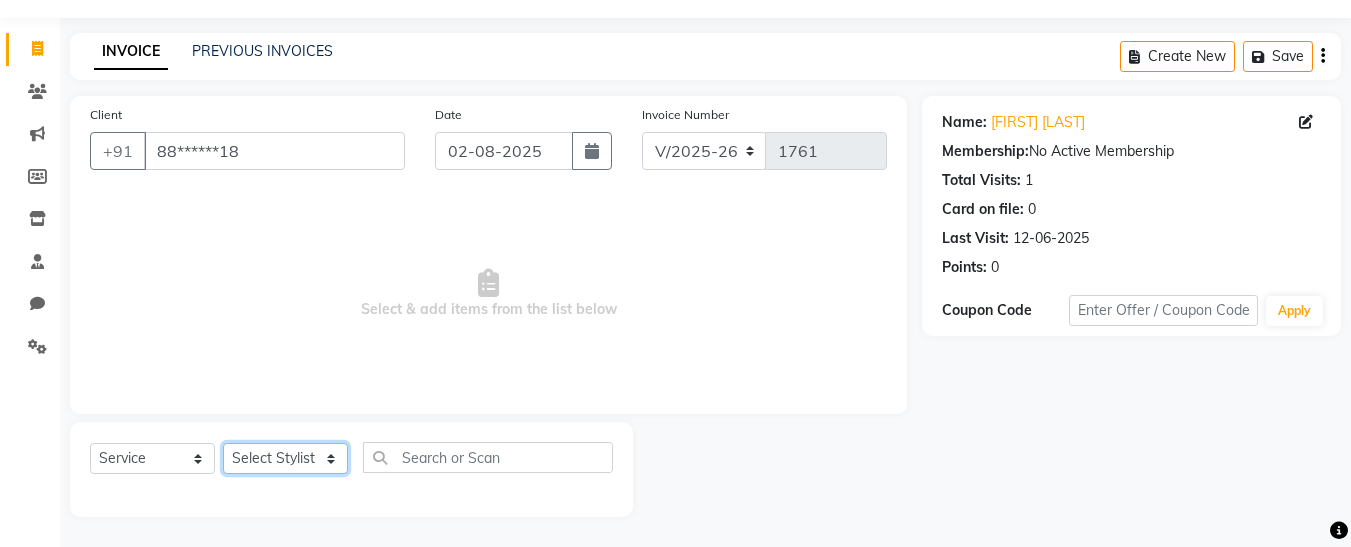 select on "76405" 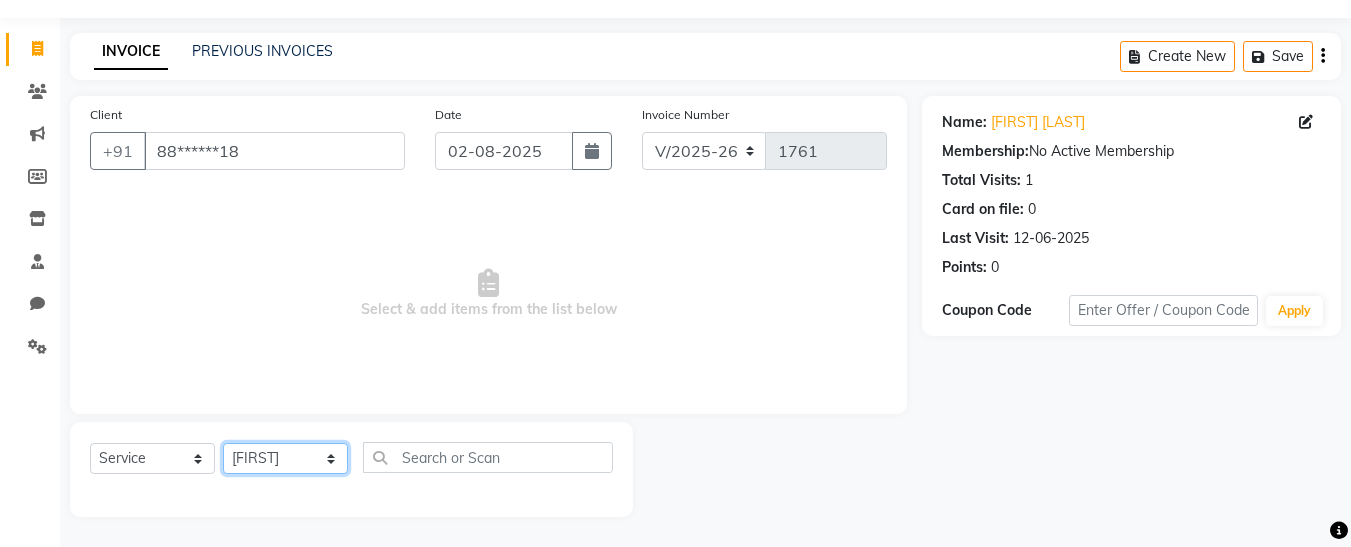 click on "Select Stylist Afsana Ankita  Krutika Maam Nisha  Pari Rasika Ruba sara Vidya" 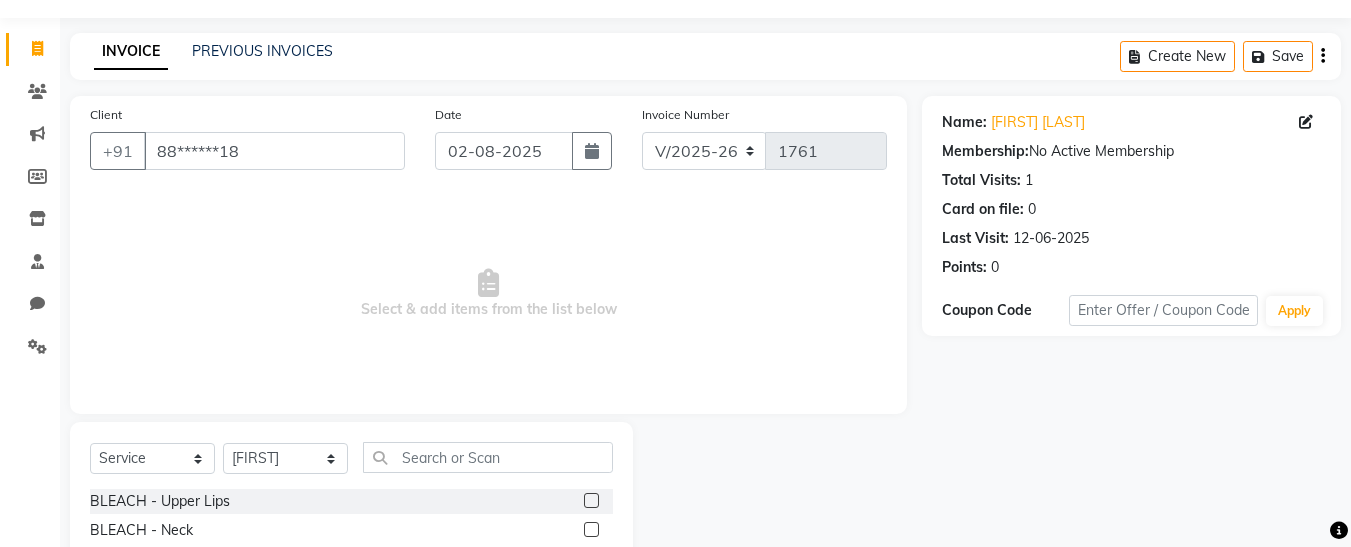 click on "Select  Service  Product  Membership  Package Voucher Prepaid Gift Card  Select Stylist Afsana Ankita  Krutika Maam Nisha  Pari Rasika Ruba sara Vidya BLEACH - Upper Lips  BLEACH - Neck  BLEACH - Full Face  BLEACH - Feet  BLEACH - Underarms  BLEACH - Full Hands  BLEACH - Half Legs  BLEACH - Half Front / Back  BLEACH - Full Body  last balance  underarms brightning treatment  D-TAN - Neck  D-TAN - Full Face  D-TAN - Full Hand  D-TAN - Full Body  D-TAN -Feet  D-TAN - Front/Back  MANICURE - Regular  MANICURE - D-Tan  MANICURE - Signature  PEDICURE - Regular  PEDICURE - D-Tan  PEDICURE - Signature  PEDICURE - Heel Peel Treatment  PEDICURE - Ice Cream Pedicure  PEDICURE - Foot Peel  COMBO - Ice Cream Pedicure & Ice Cream Manicure  MASSAGE - Head  MASSAGE - Hands  MASSAGE - Legs  MASSAGE - Back  MASSAGE - Body  MASSAGE - Body Spa  MASSAGE - Hair Fall Oil Treatment  Dandruff Treatment  CLEANUP - Hydra Cleanup  CLEANUP - Deep Pore  CLEANUP - Vit C Cleanup  CLEANUP - Back  DESIGNER CLEANUP - RE Energize  raga dry skin" 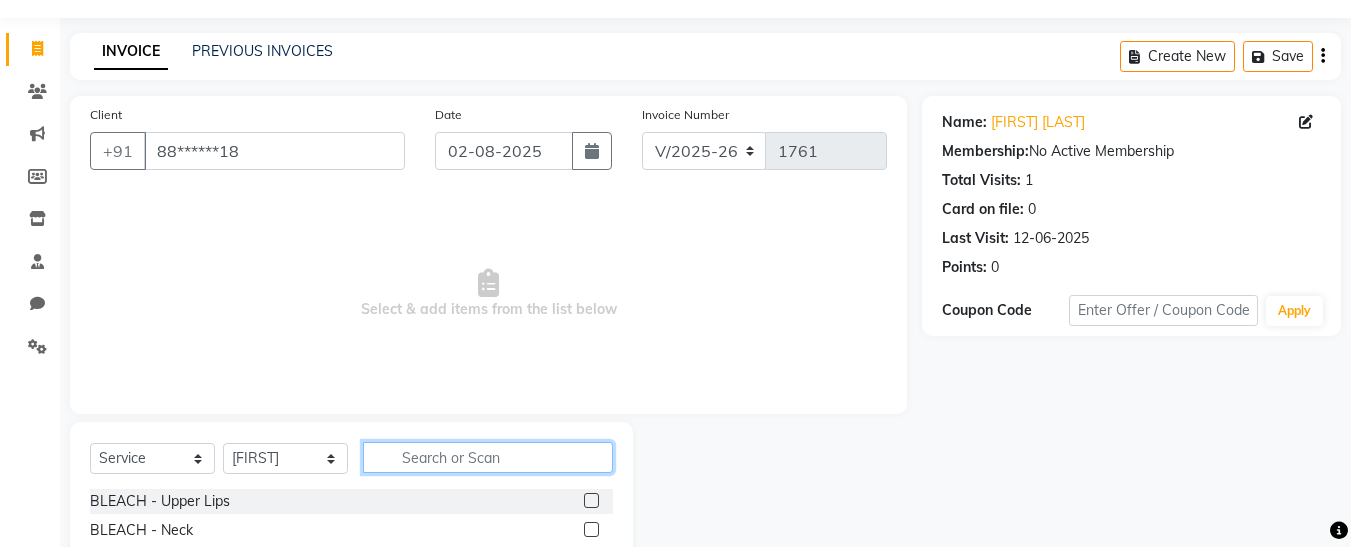 click 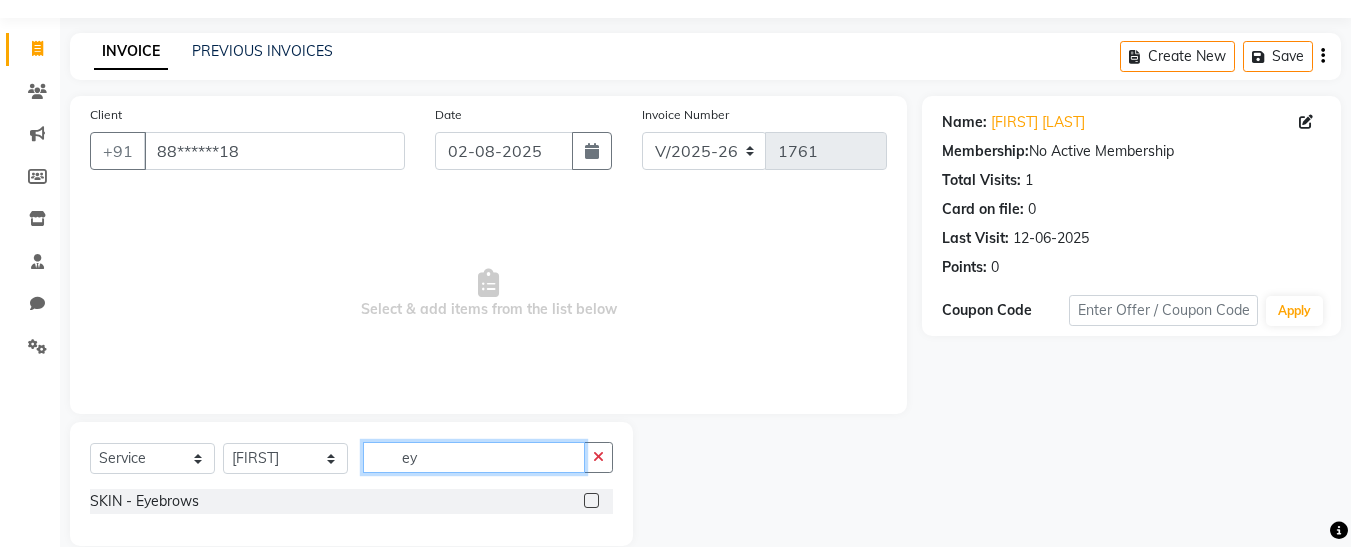 type on "ey" 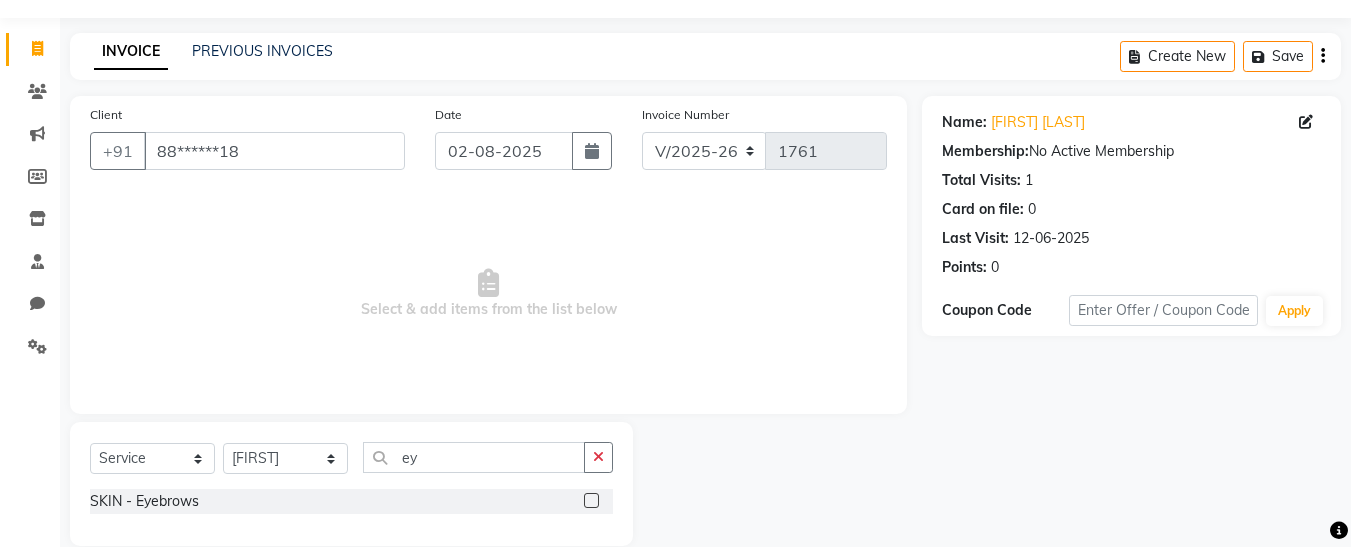 click 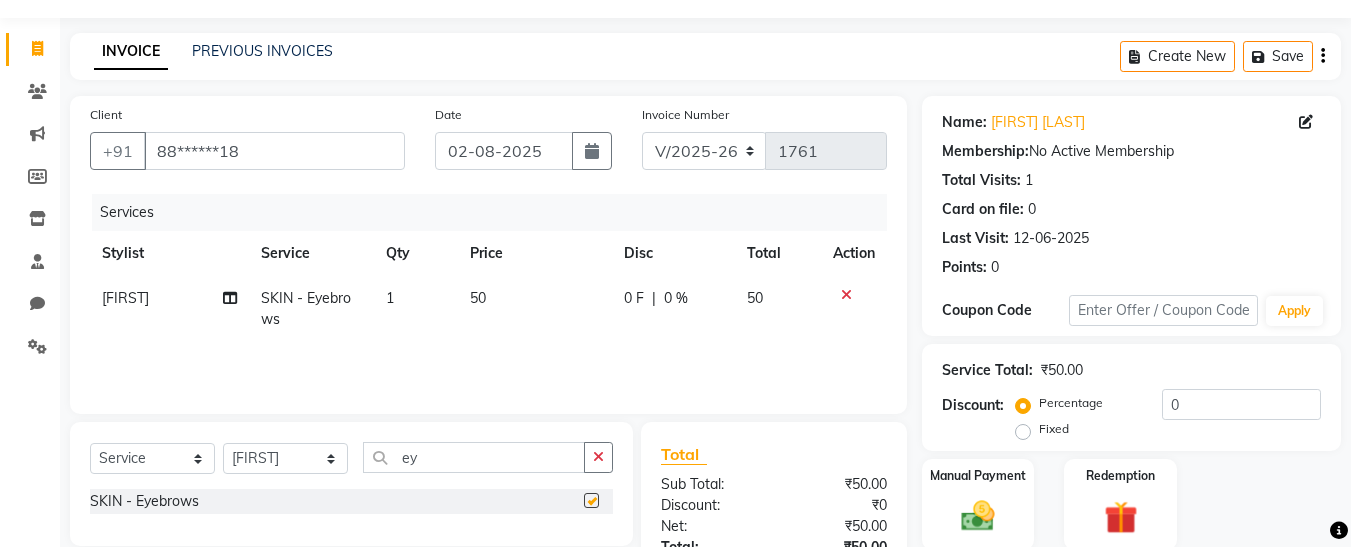 checkbox on "false" 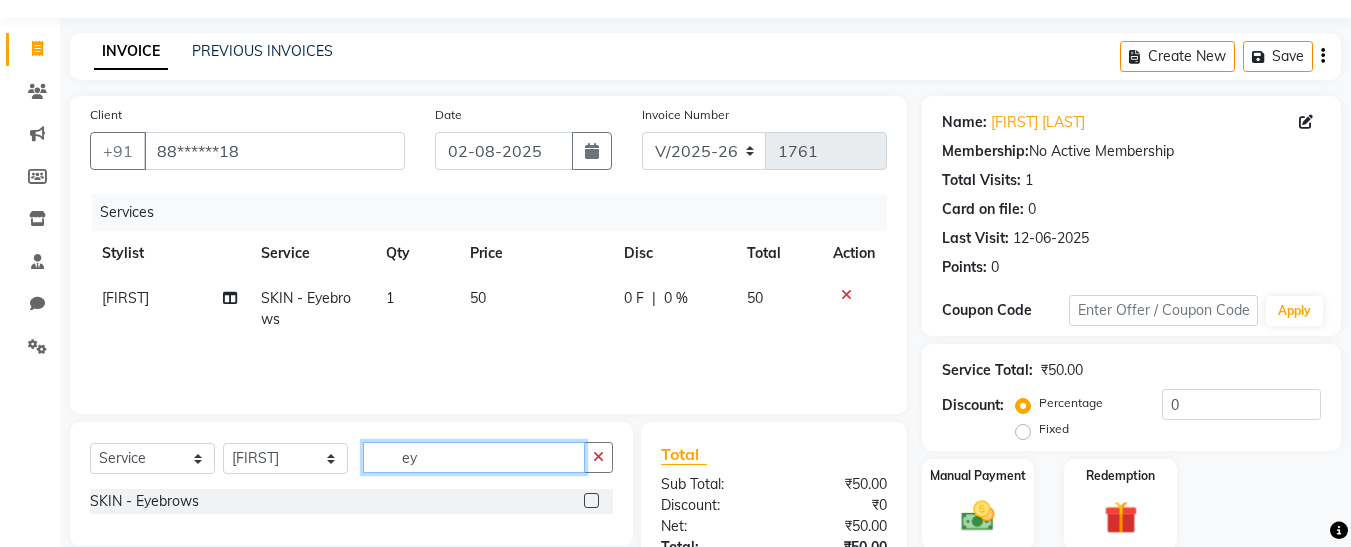 click on "ey" 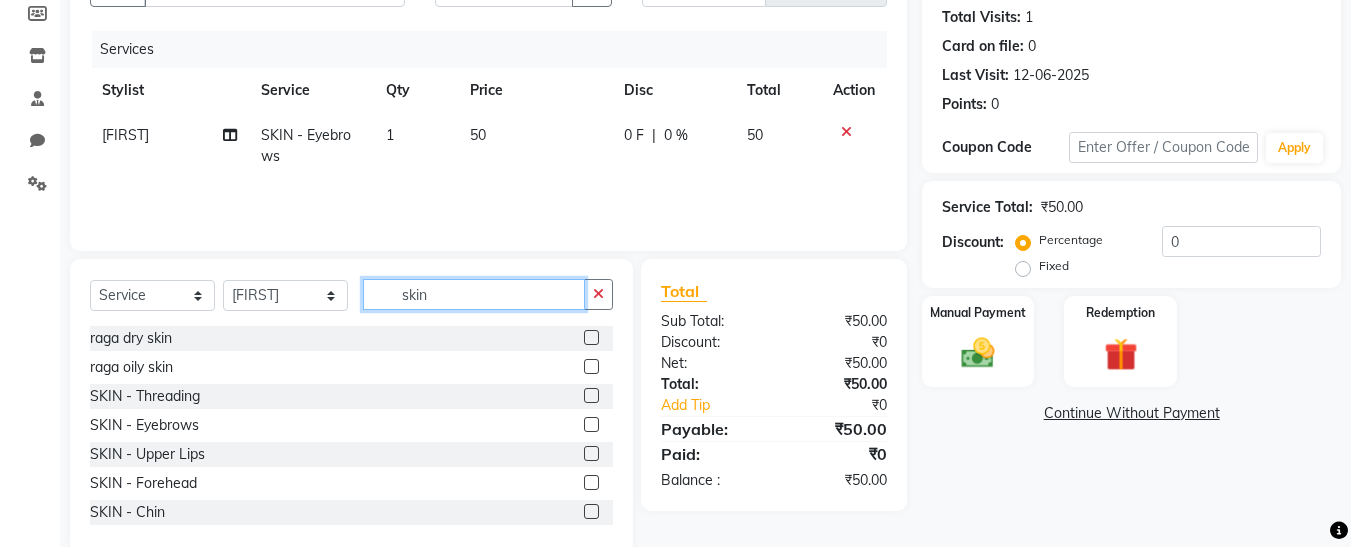 scroll, scrollTop: 254, scrollLeft: 0, axis: vertical 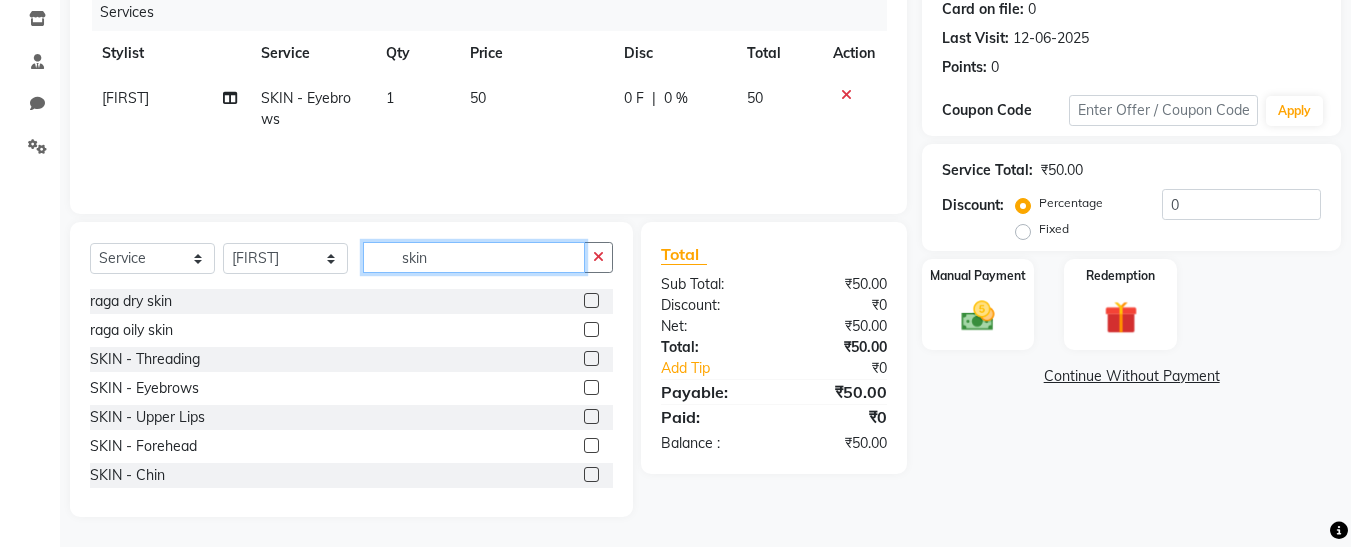 type on "skin" 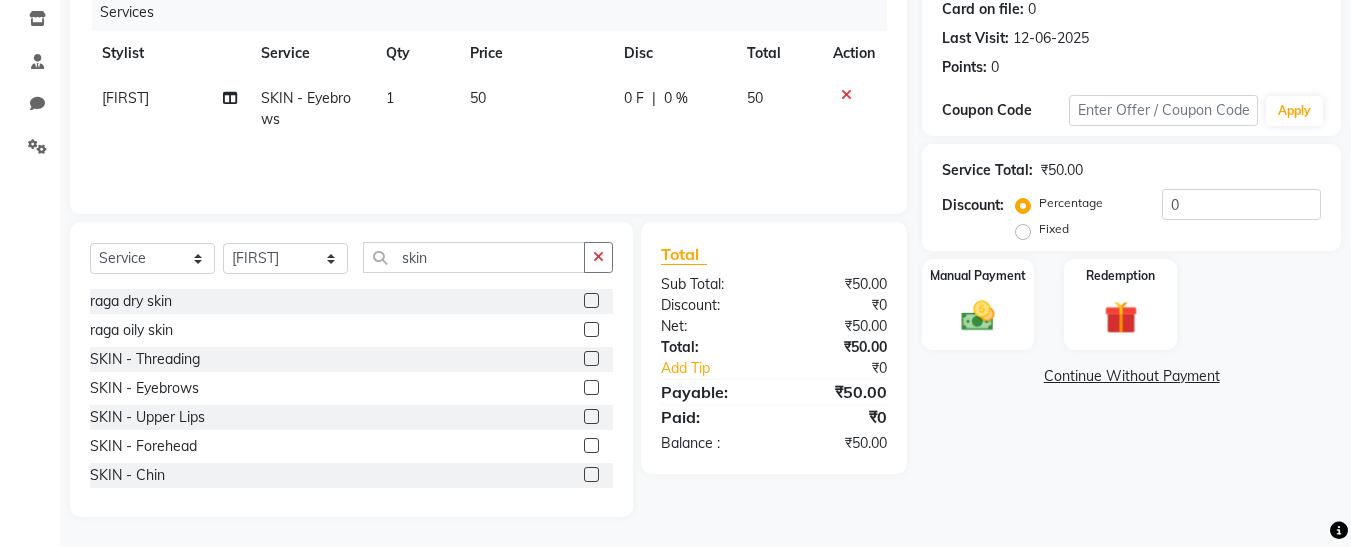 click 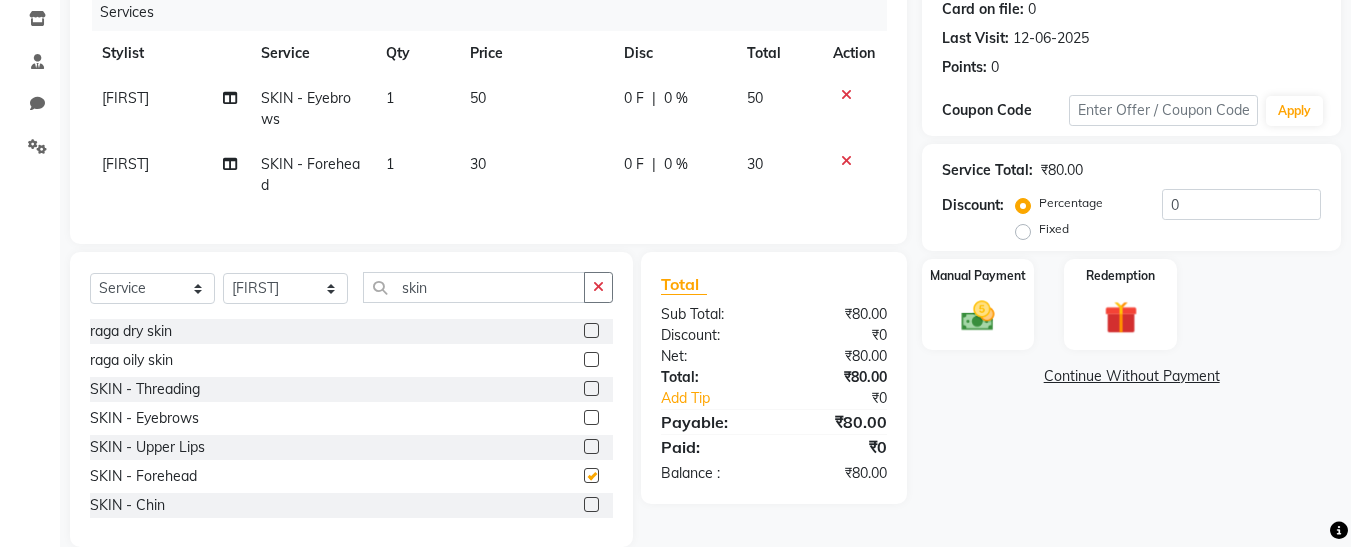 checkbox on "false" 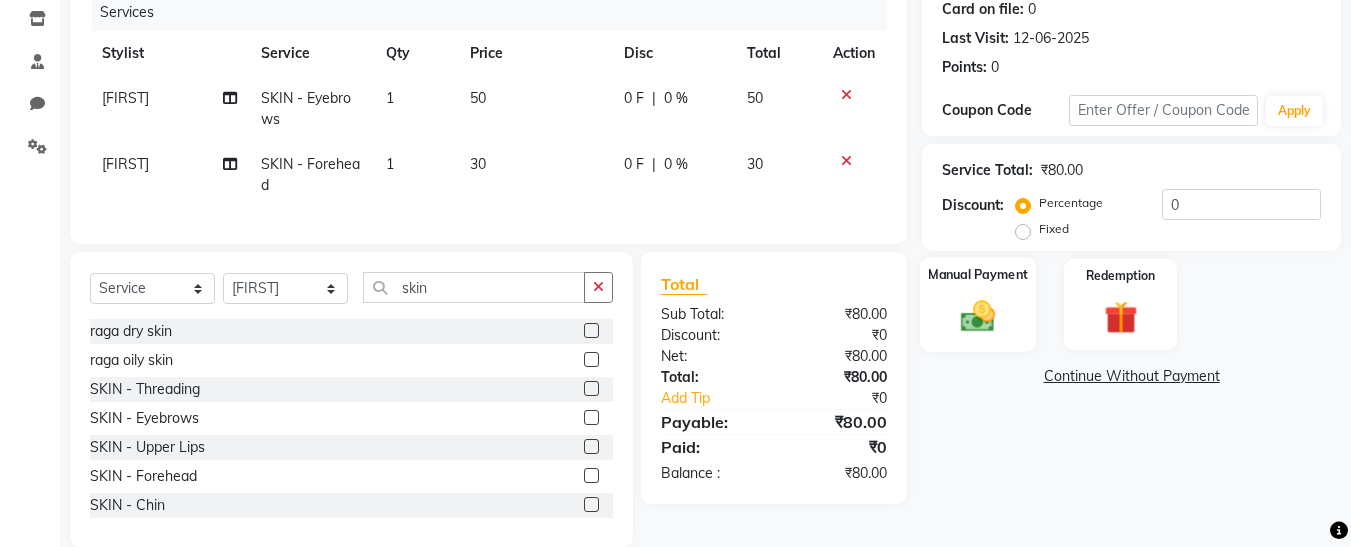 click on "Manual Payment" 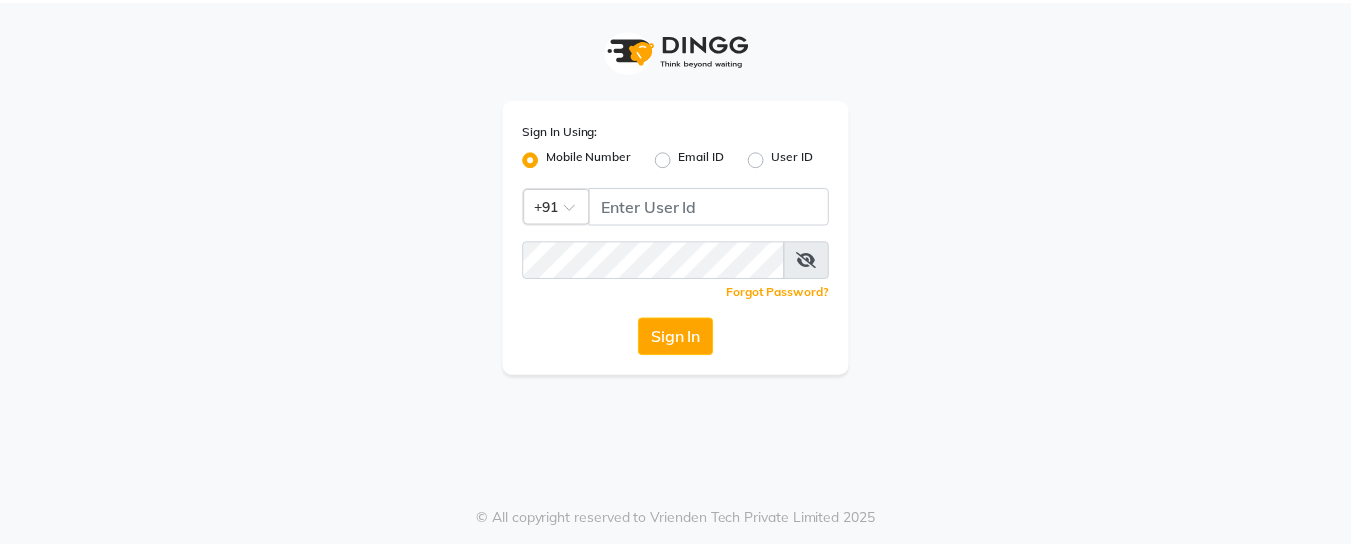 scroll, scrollTop: 0, scrollLeft: 0, axis: both 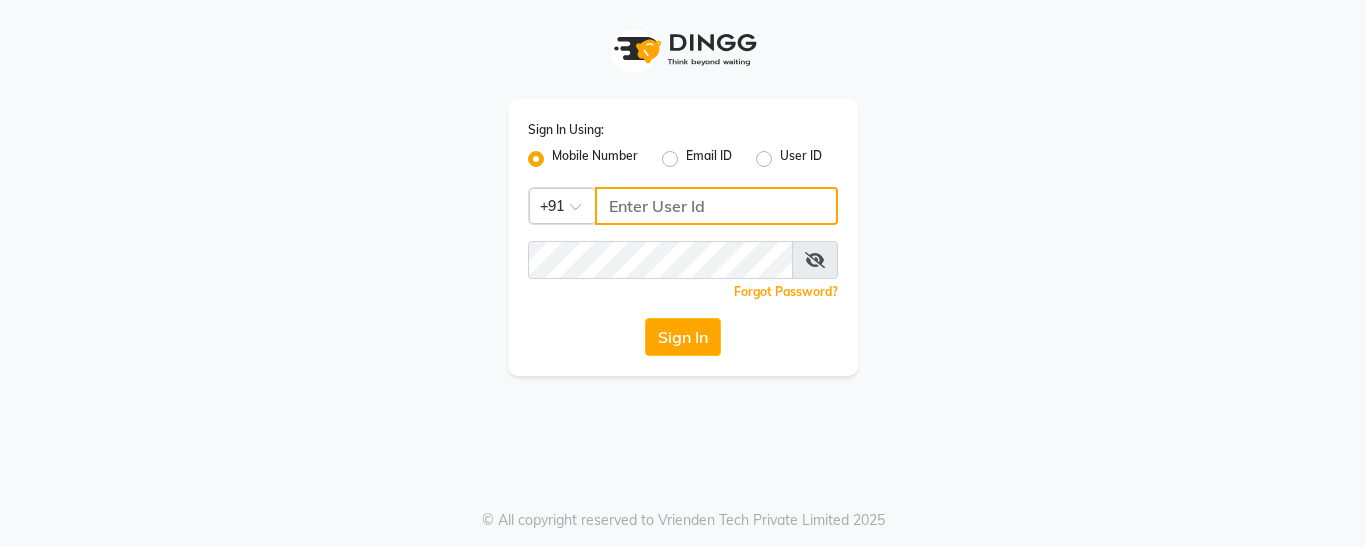 click 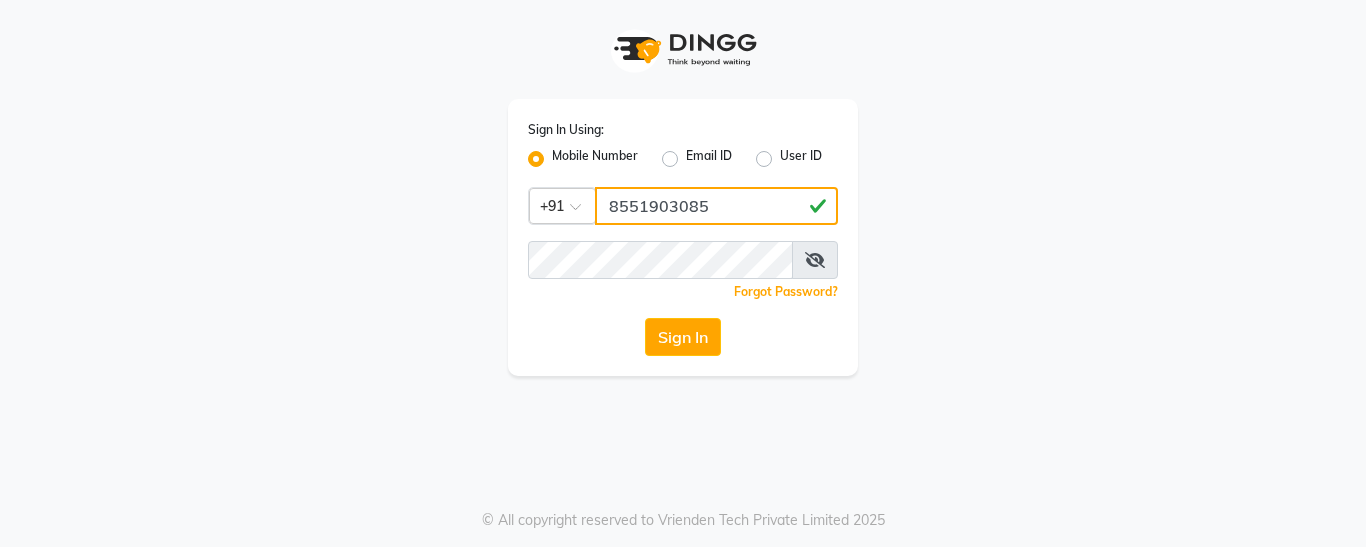 type on "8551903085" 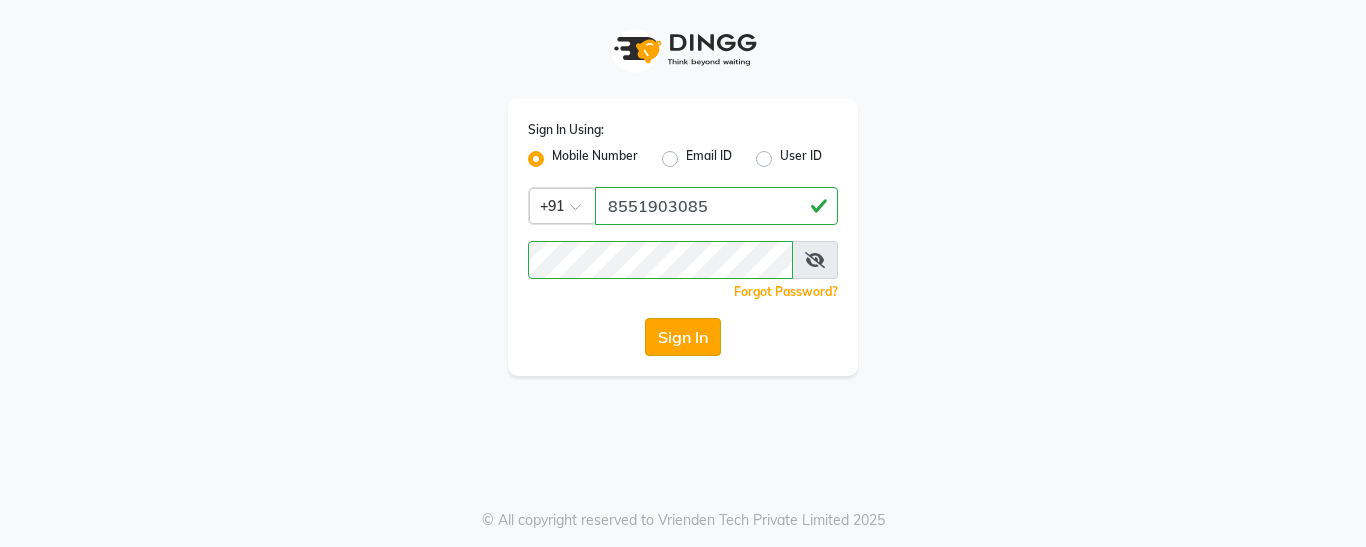 click on "Sign In" 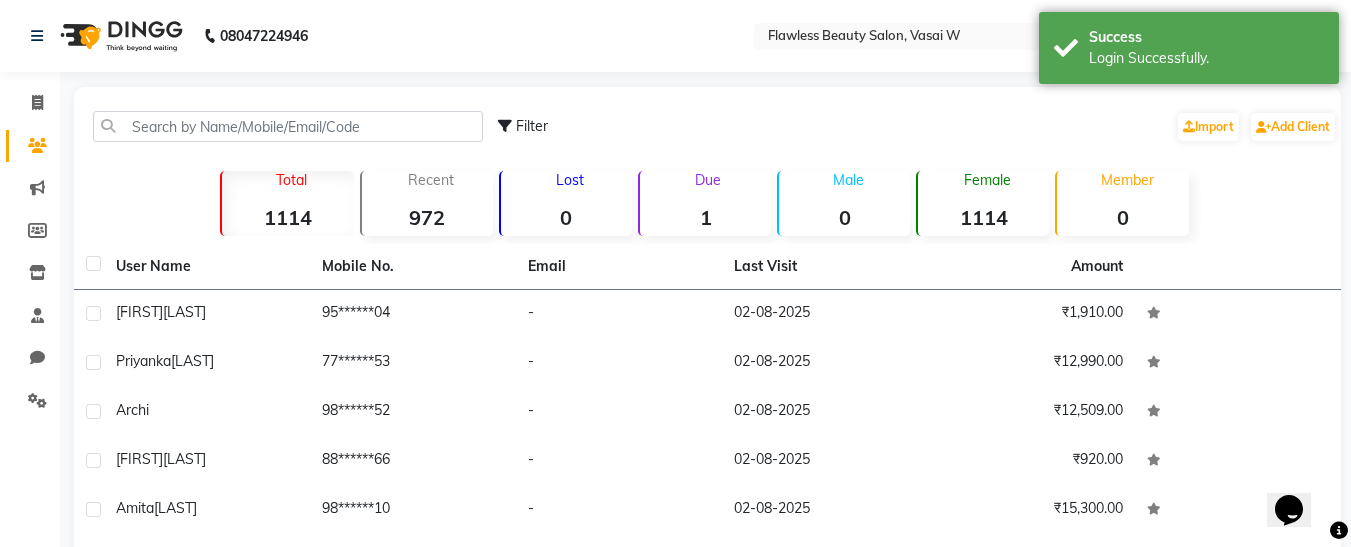 scroll, scrollTop: 0, scrollLeft: 0, axis: both 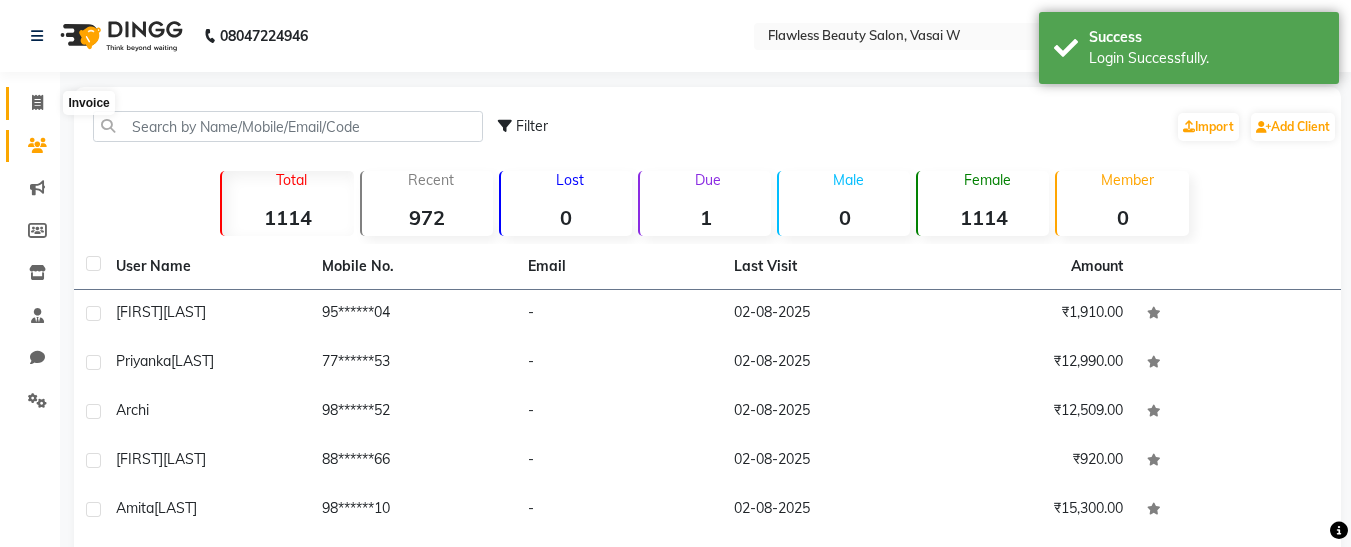 click 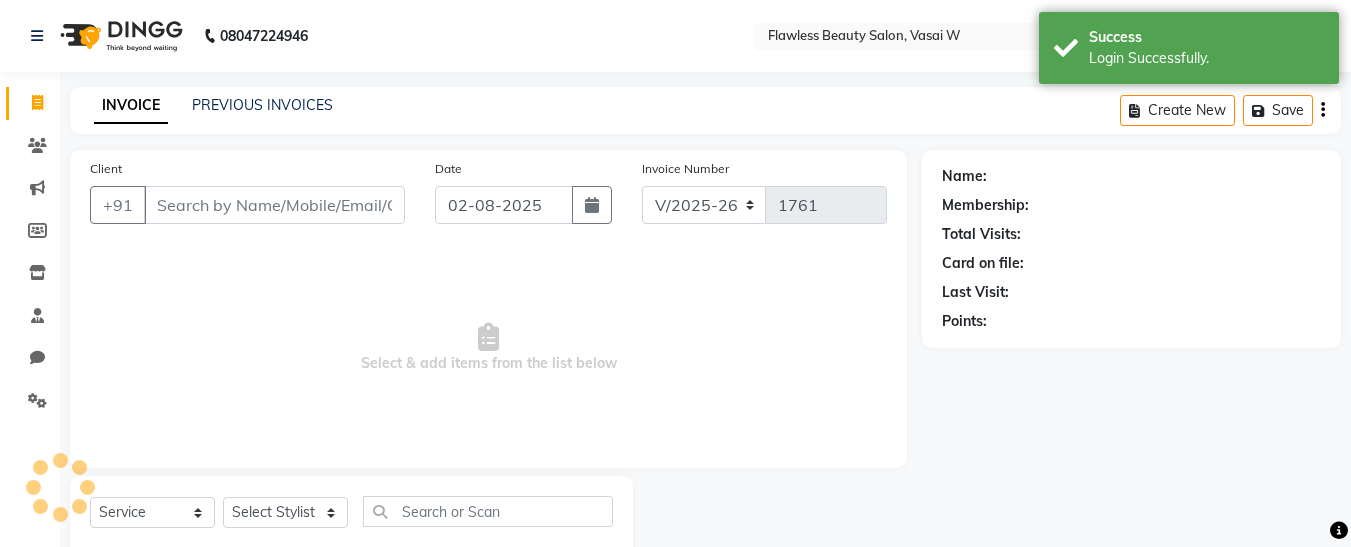 scroll, scrollTop: 54, scrollLeft: 0, axis: vertical 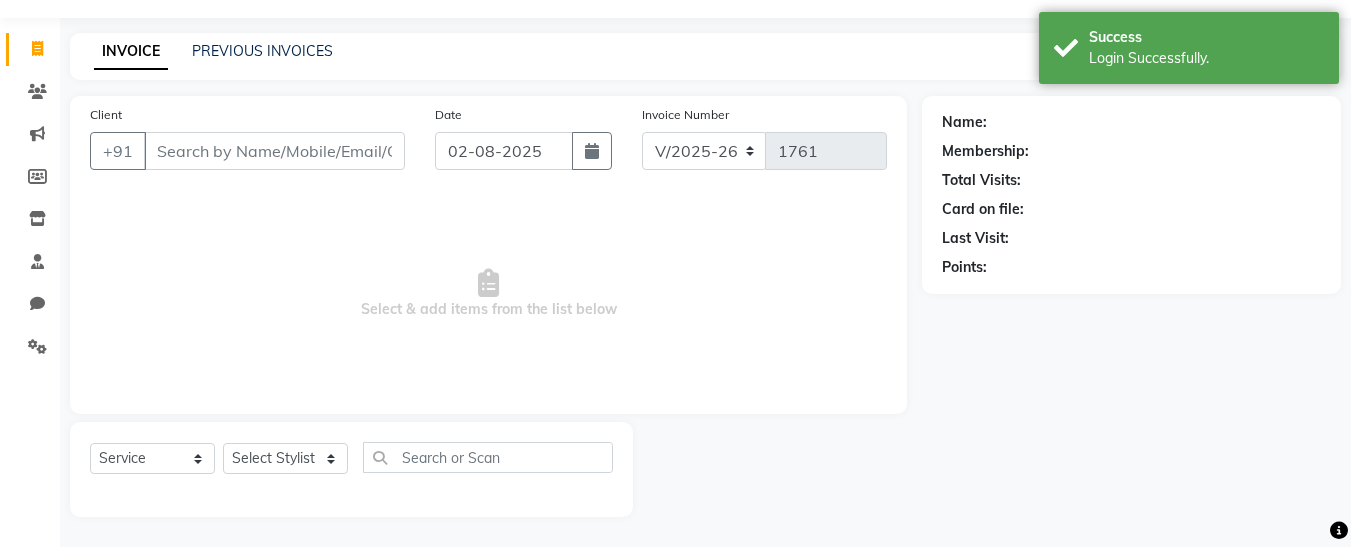 click on "Client" at bounding box center (274, 151) 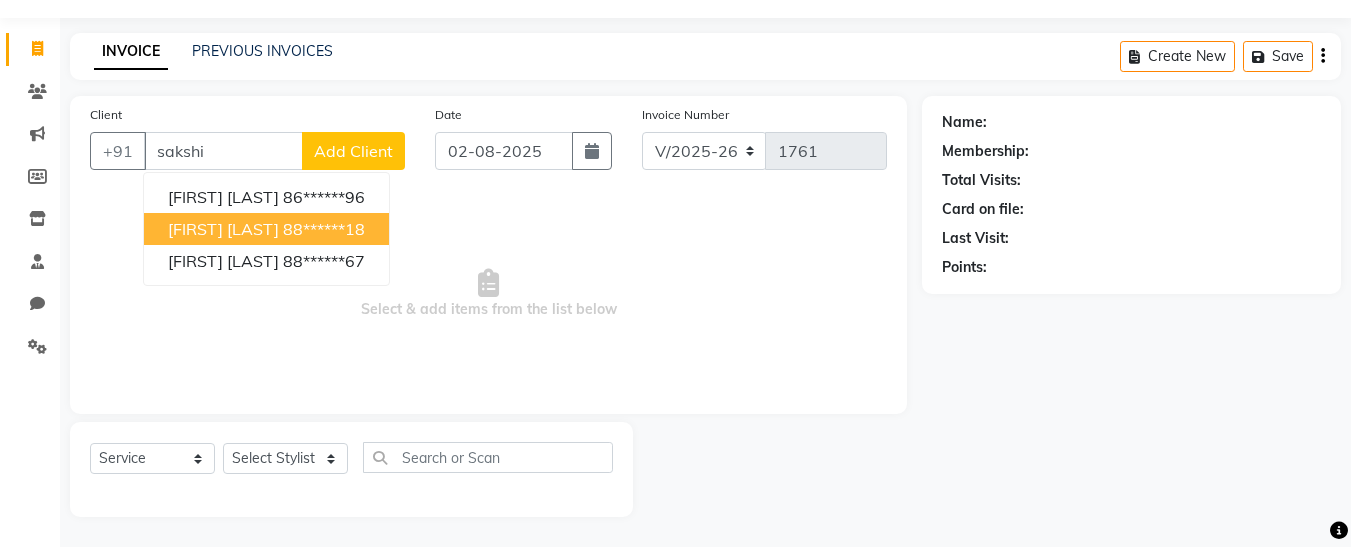 click on "[FIRST] [LAST]" at bounding box center (223, 229) 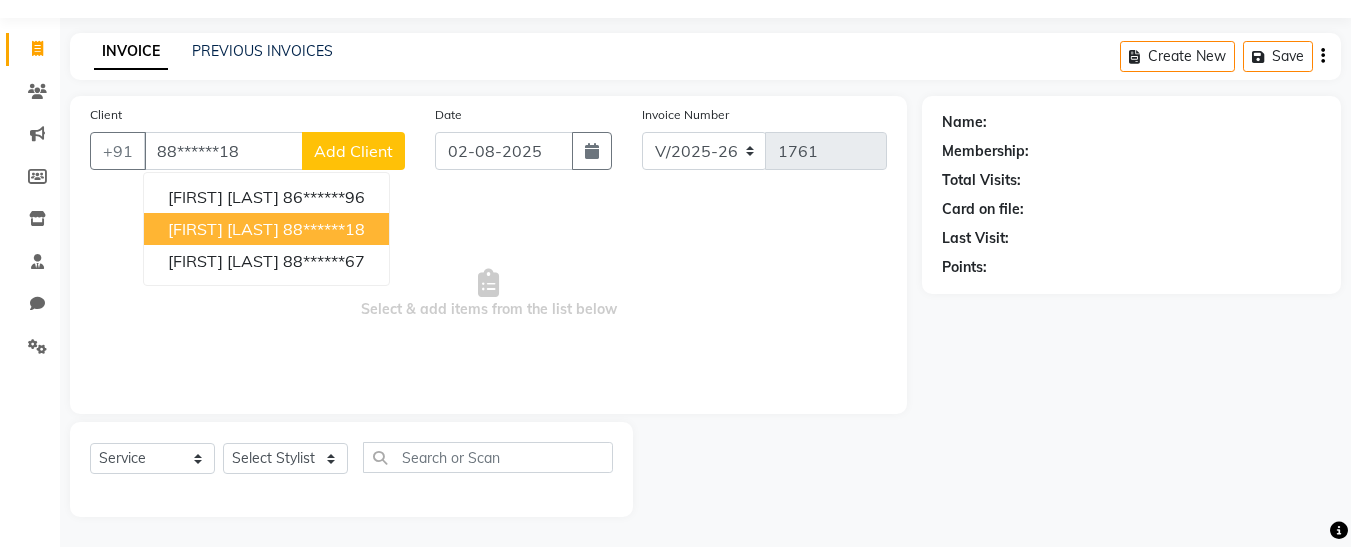 type on "88******18" 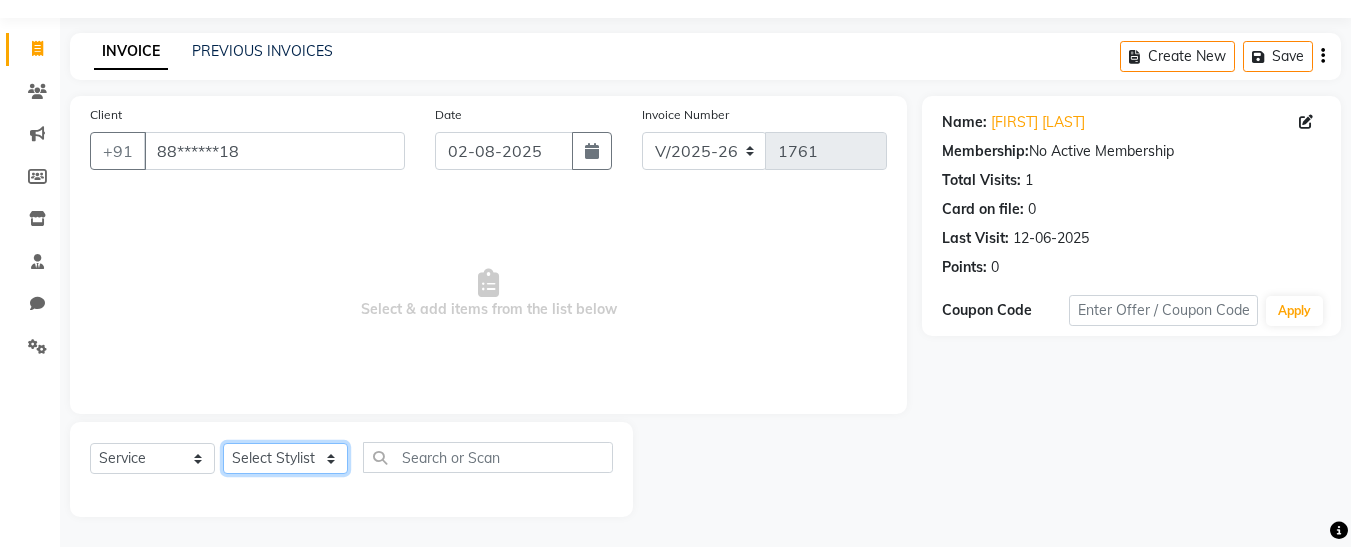 click on "Select Stylist Afsana Ankita  Krutika Maam Nisha  Pari Rasika Ruba sara Vidya" 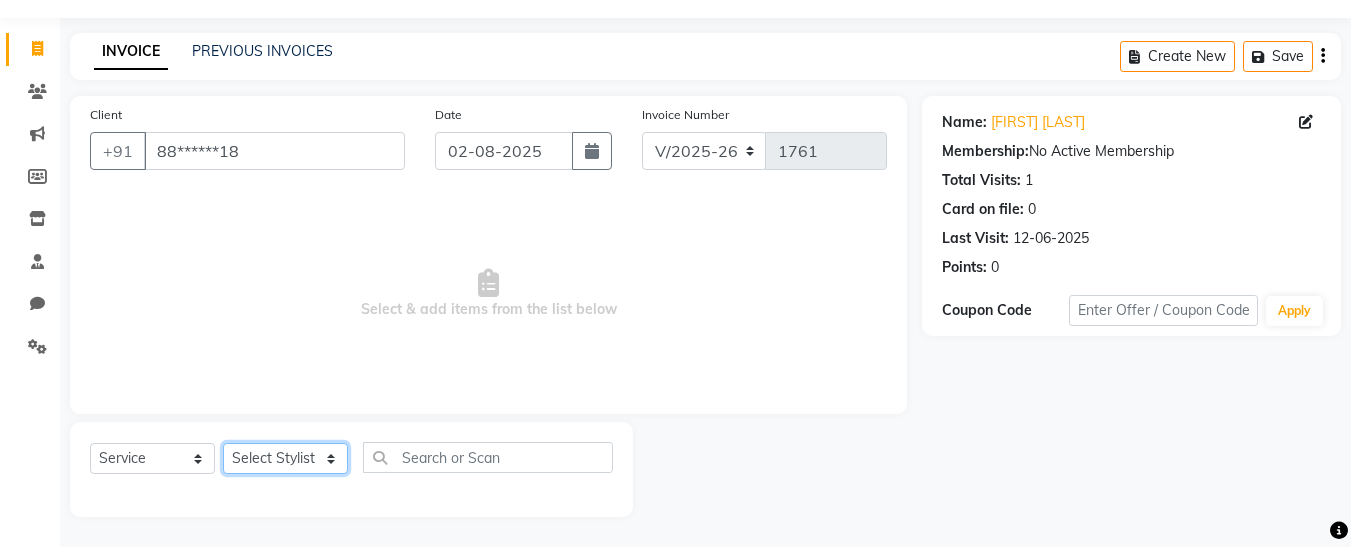 select on "76405" 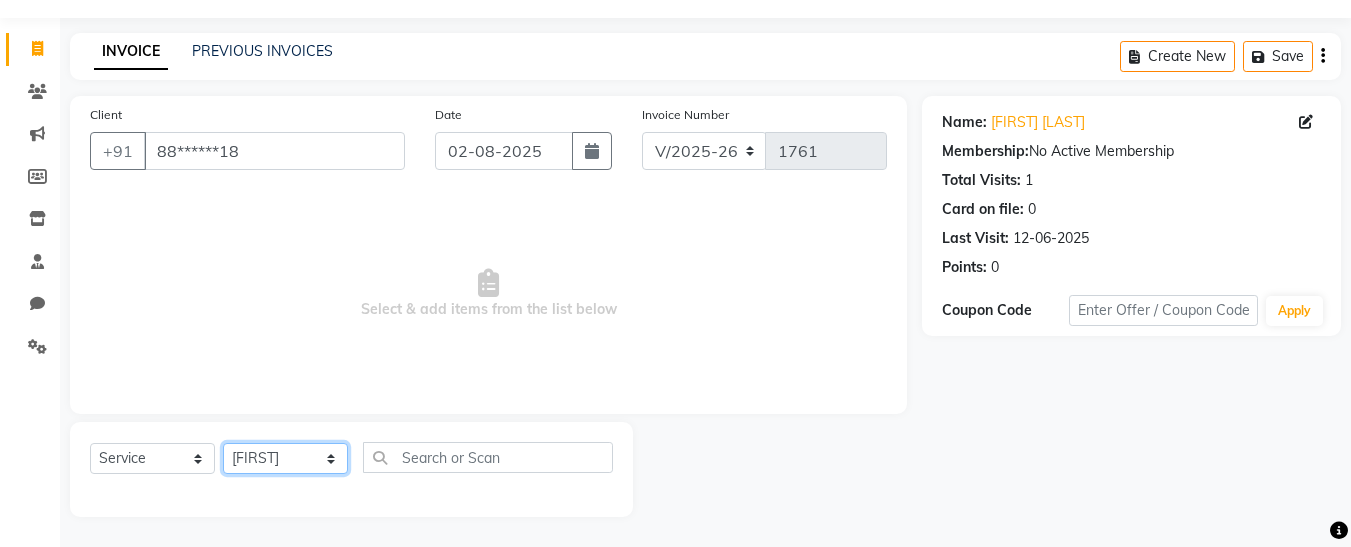 click on "Select Stylist Afsana Ankita  Krutika Maam Nisha  Pari Rasika Ruba sara Vidya" 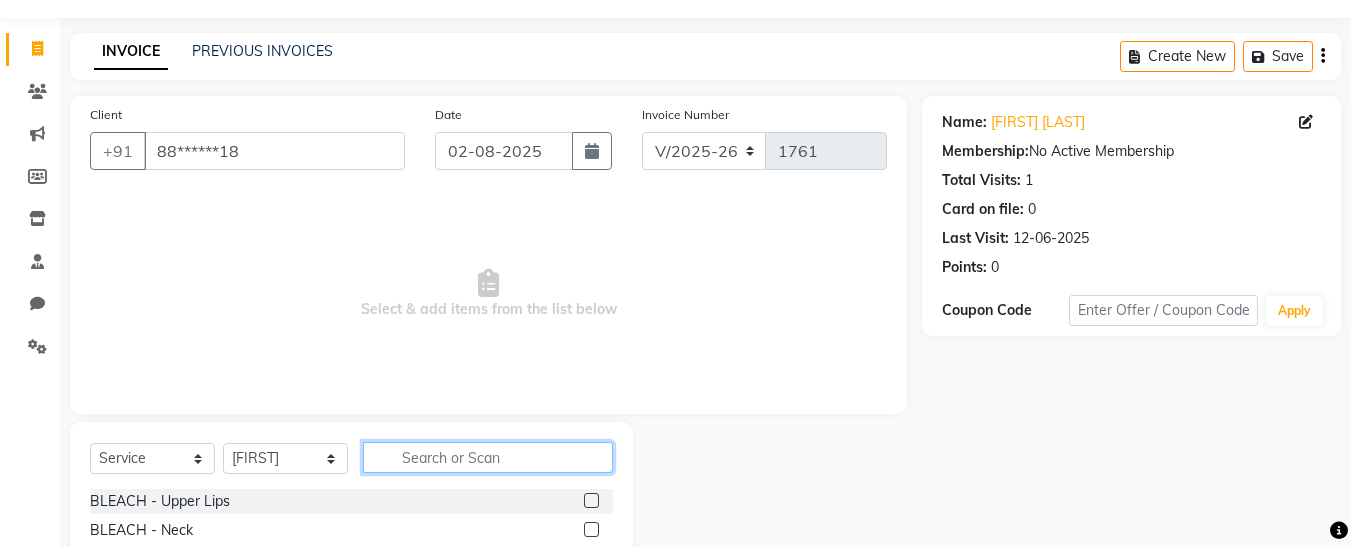 click 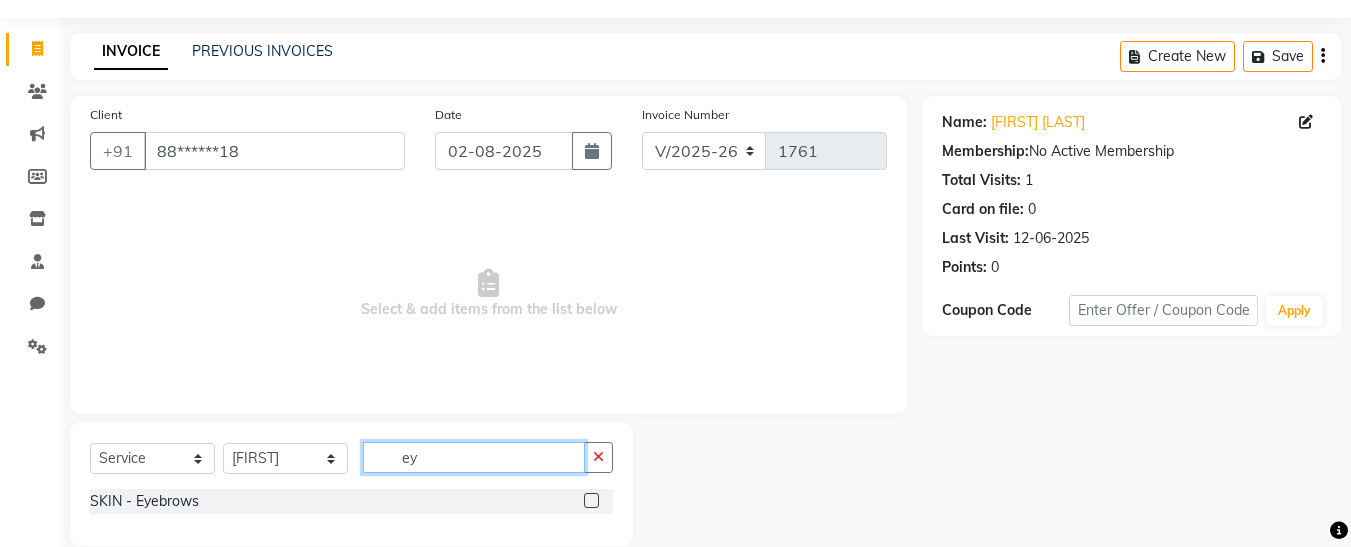 type on "ey" 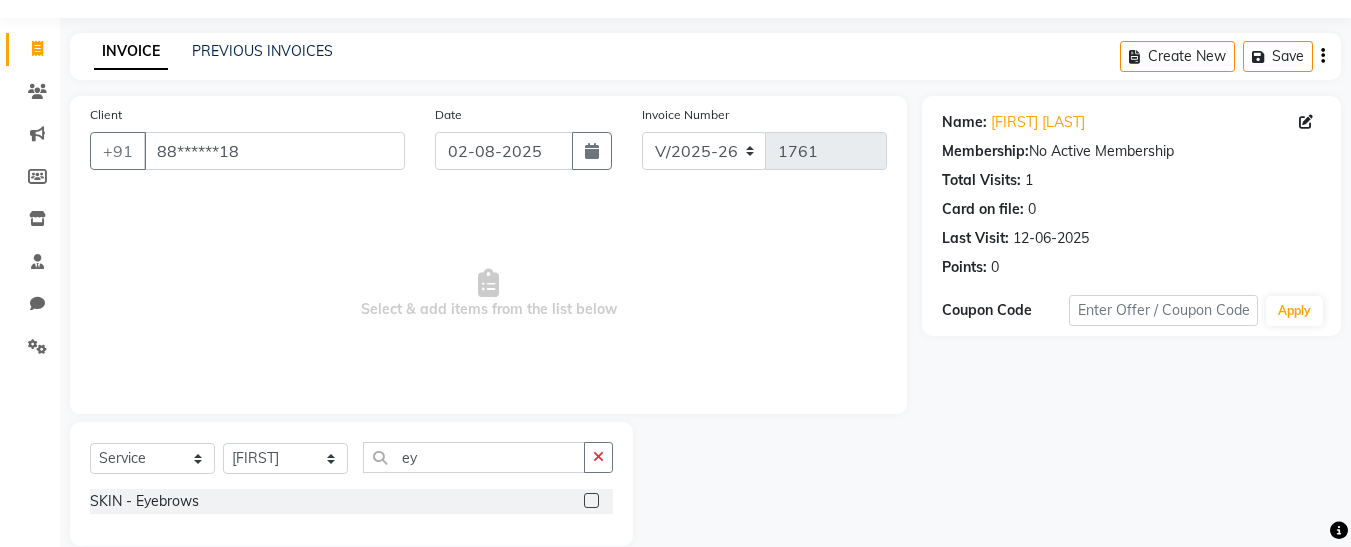 click 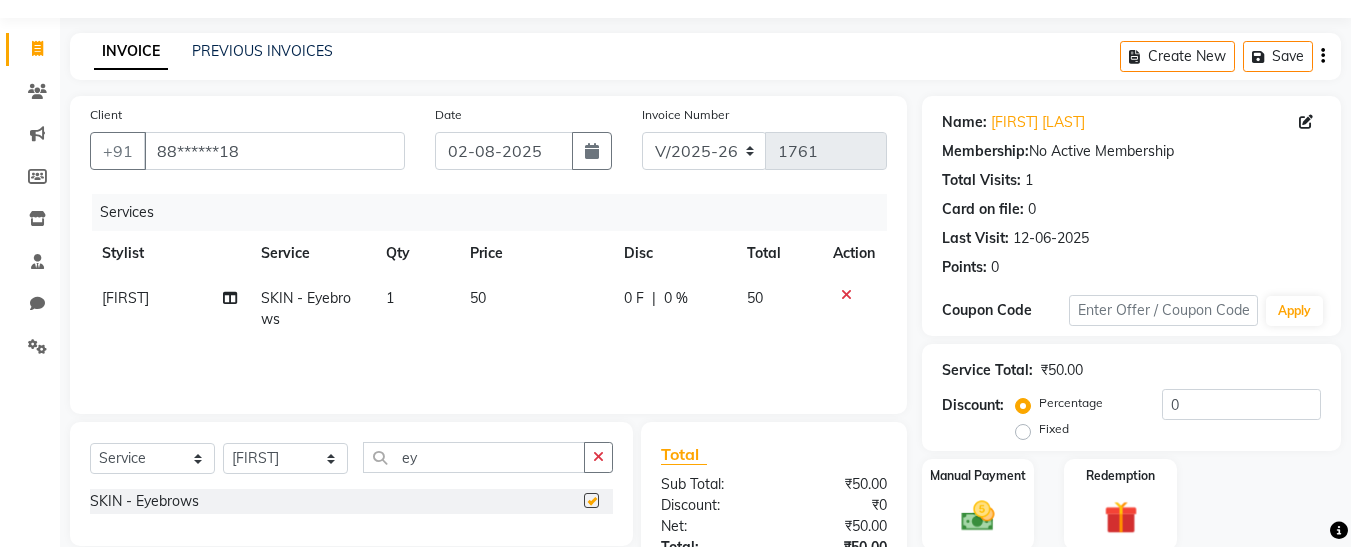 checkbox on "false" 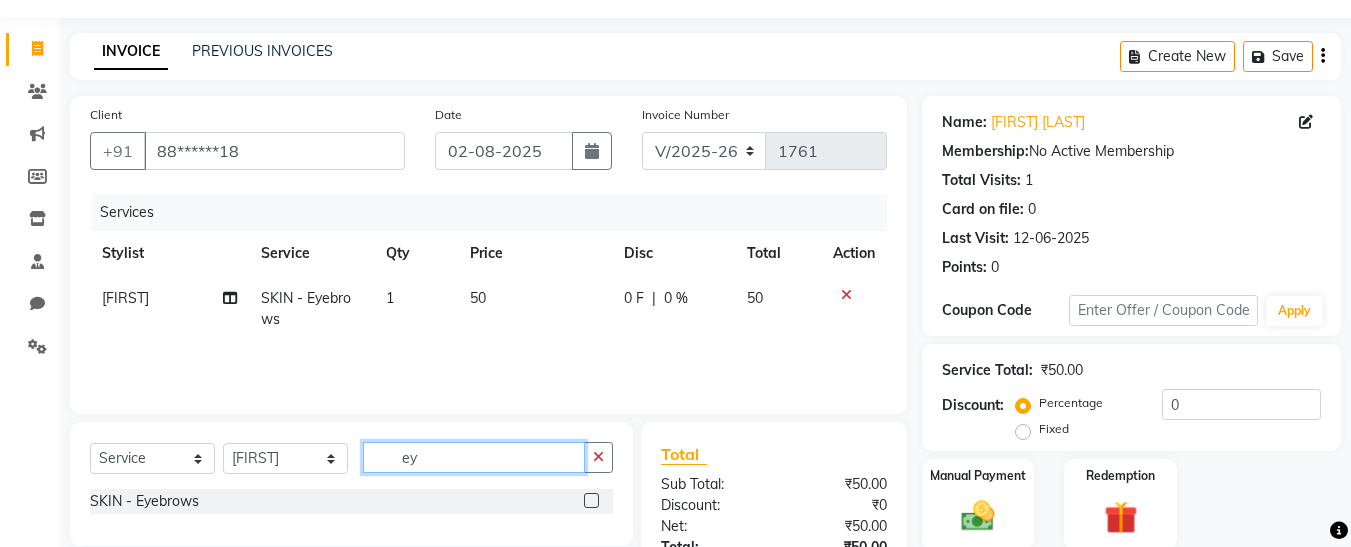 click on "ey" 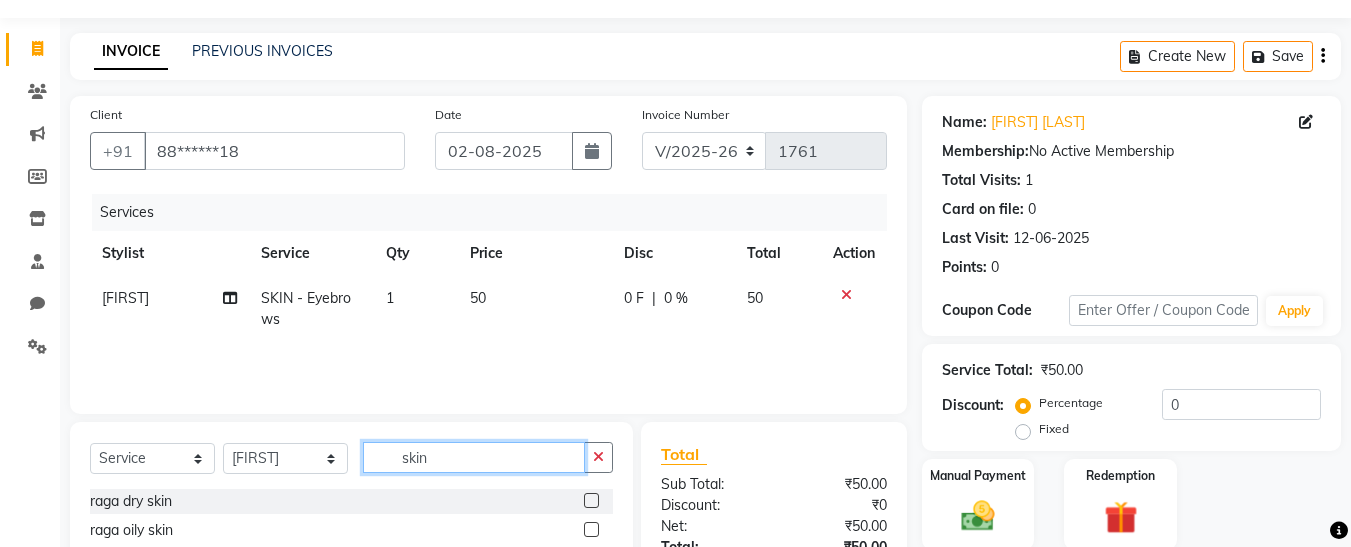 scroll, scrollTop: 254, scrollLeft: 0, axis: vertical 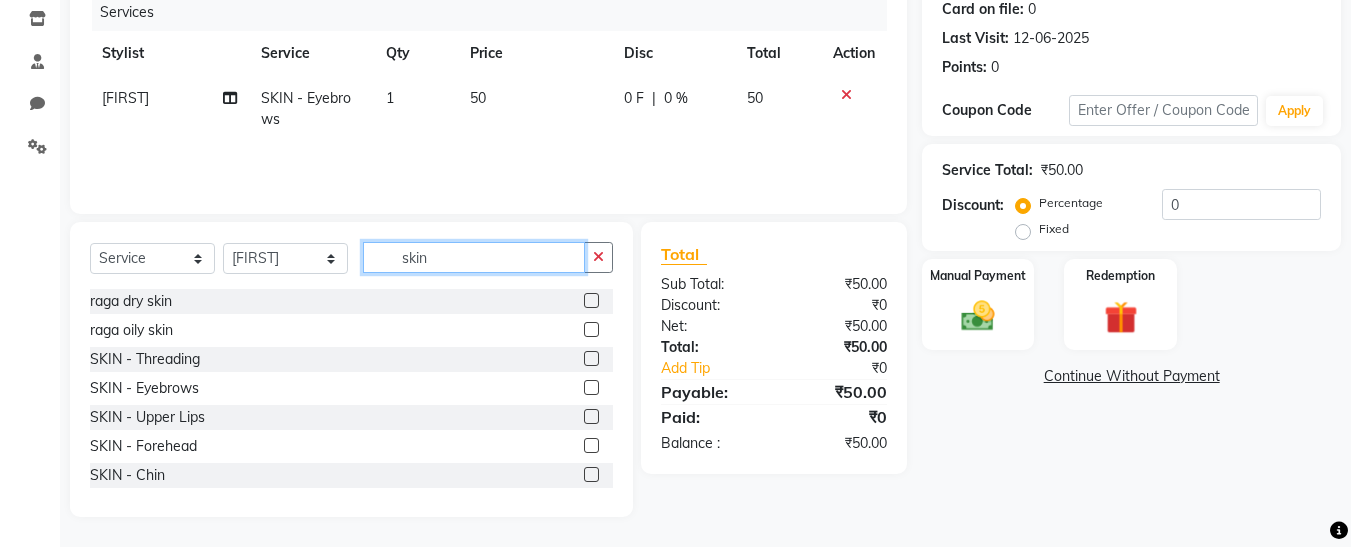 type on "skin" 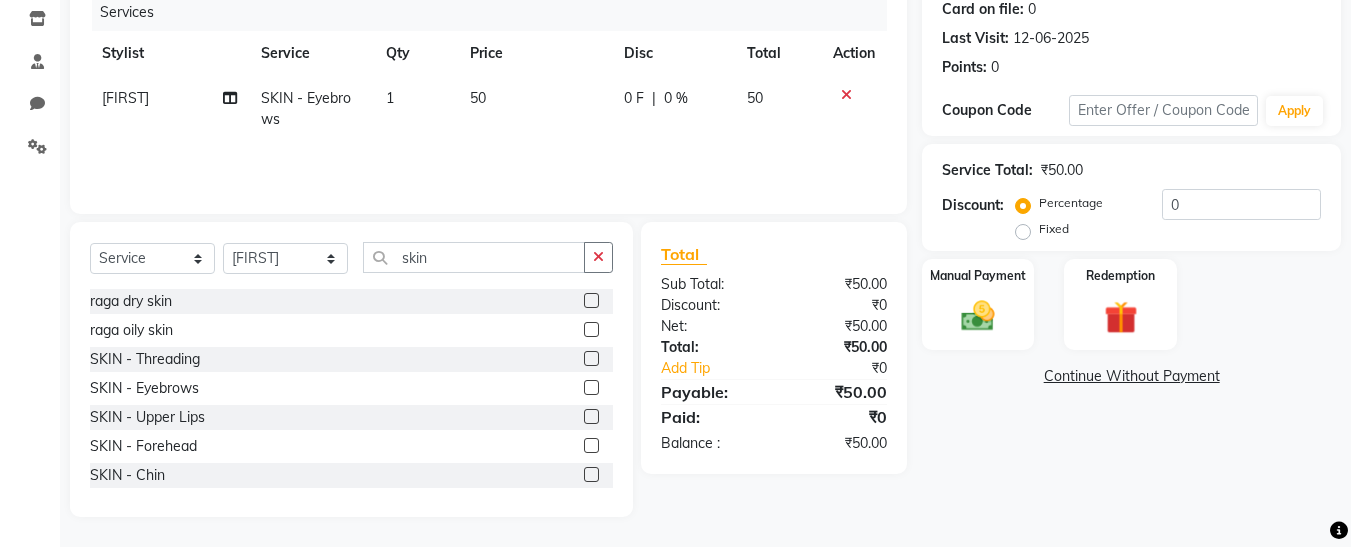 click 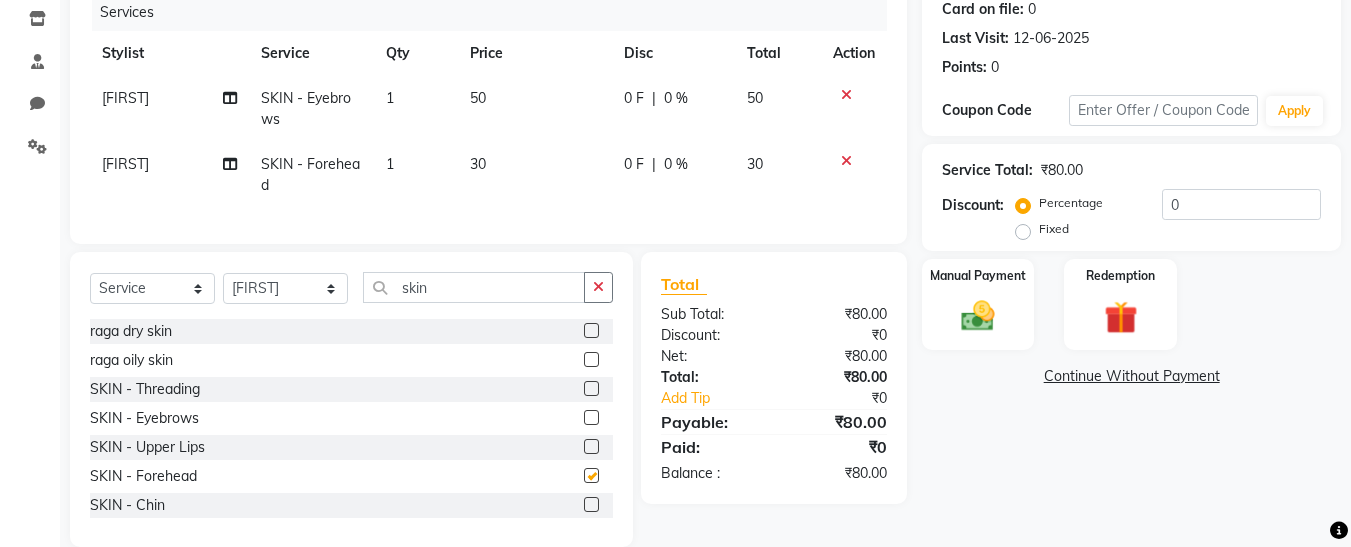 checkbox on "false" 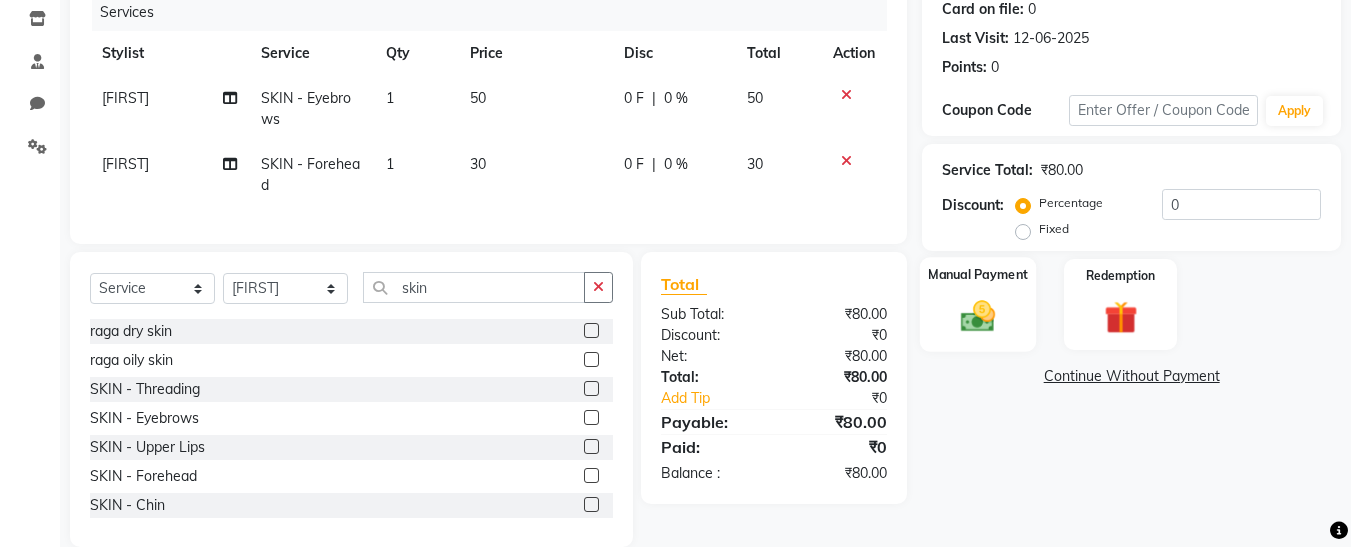 click 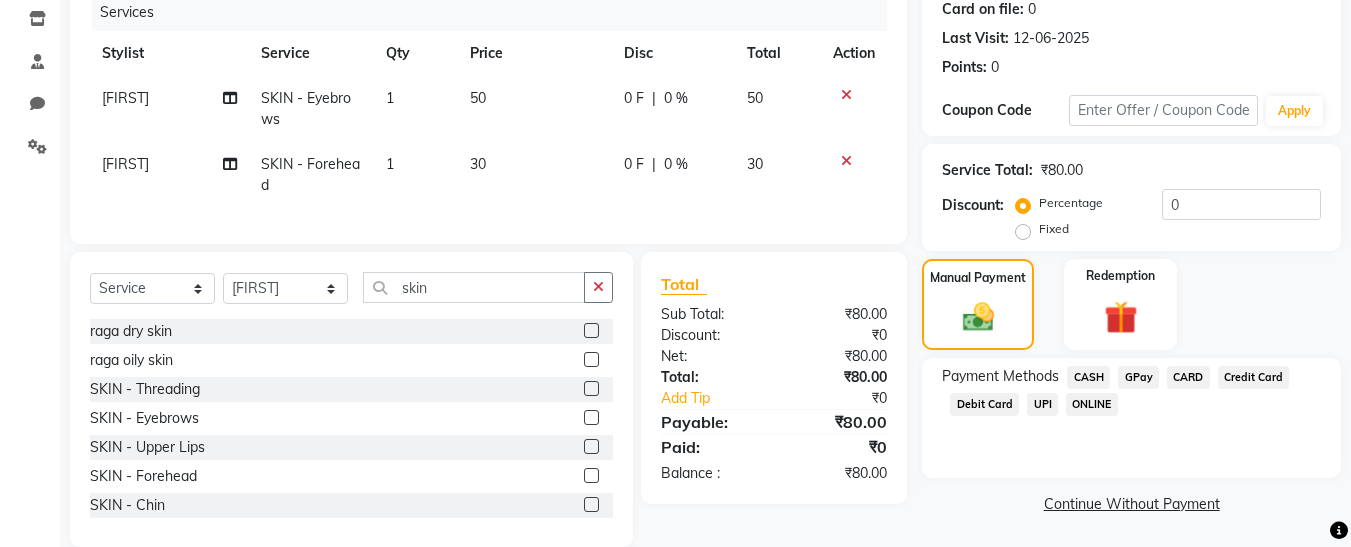 click on "GPay" 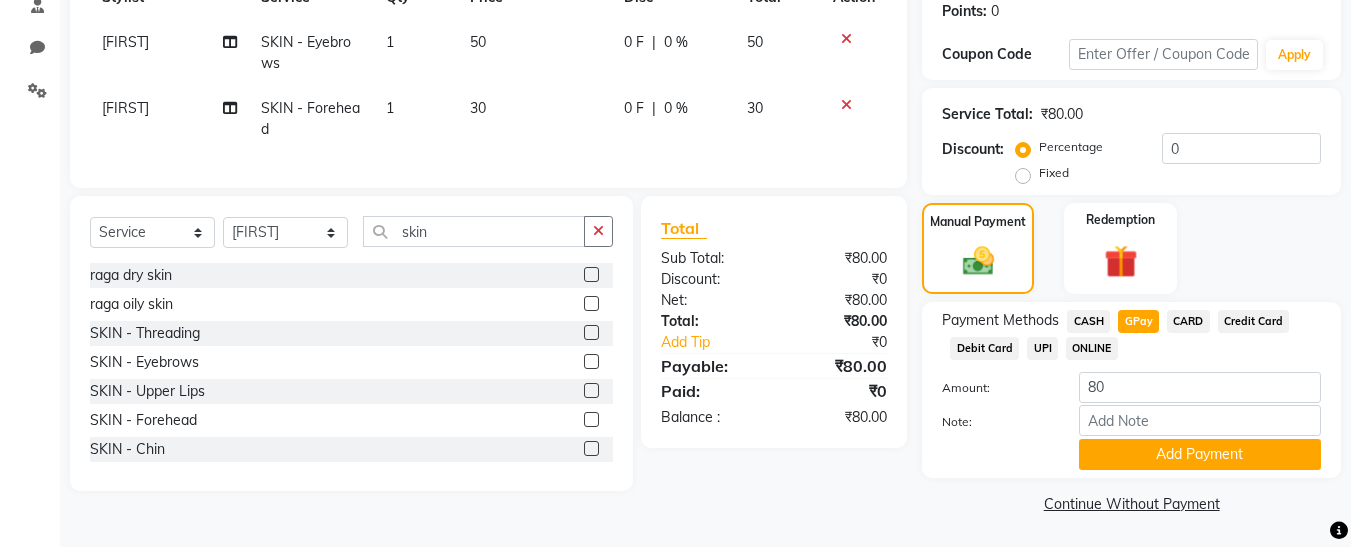 scroll, scrollTop: 312, scrollLeft: 0, axis: vertical 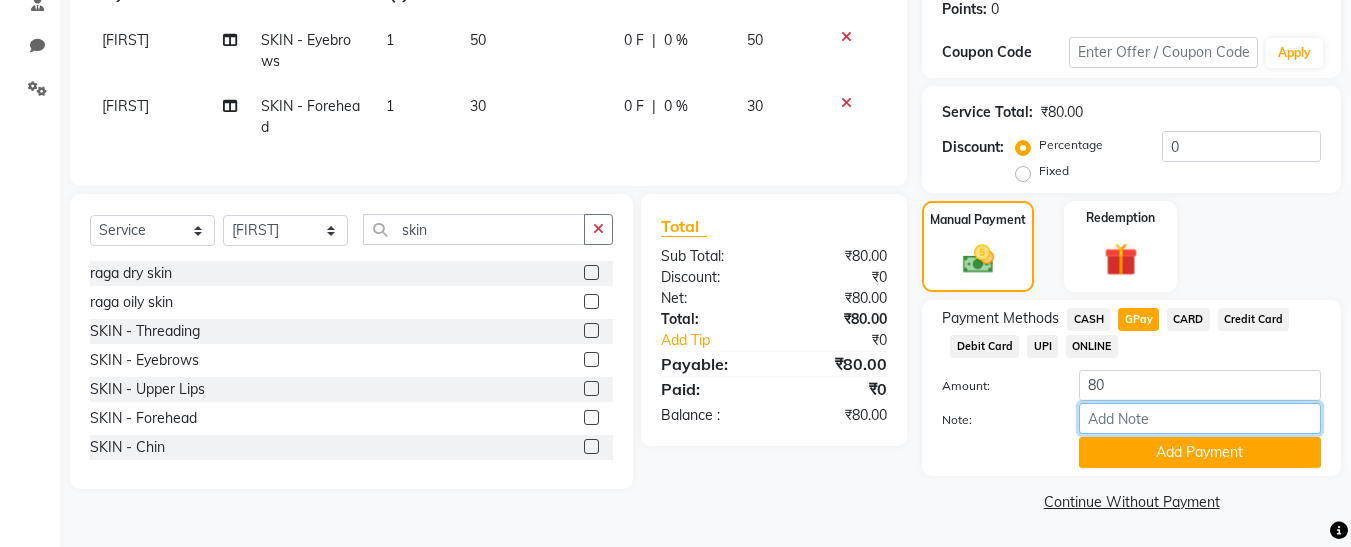 click on "Note:" at bounding box center [1200, 418] 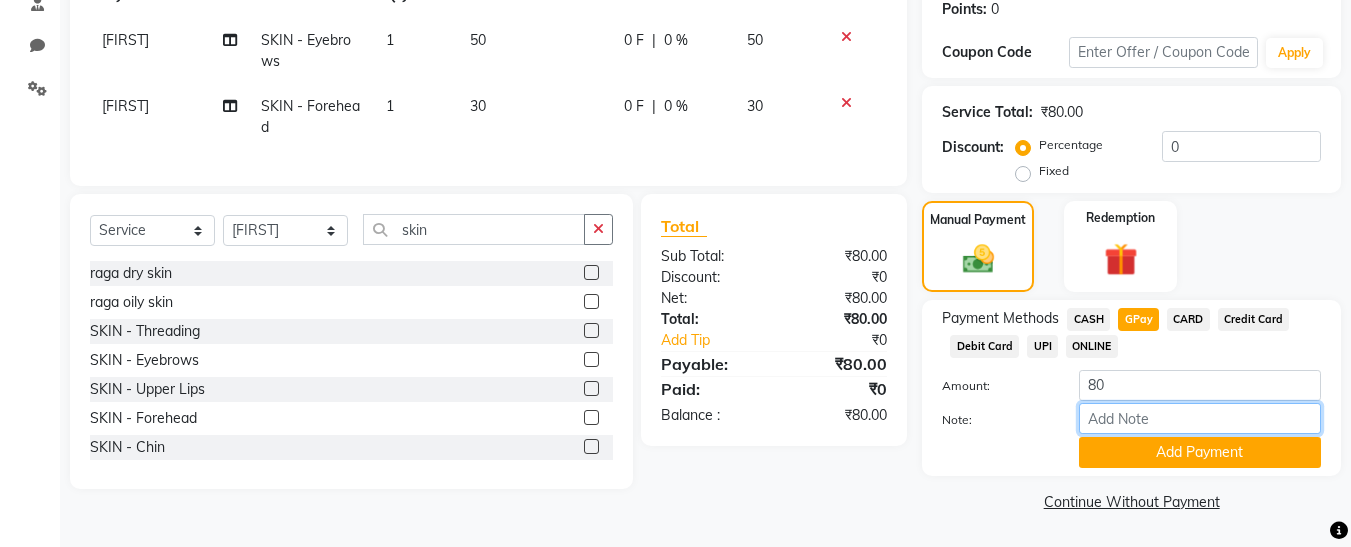 type on "fless" 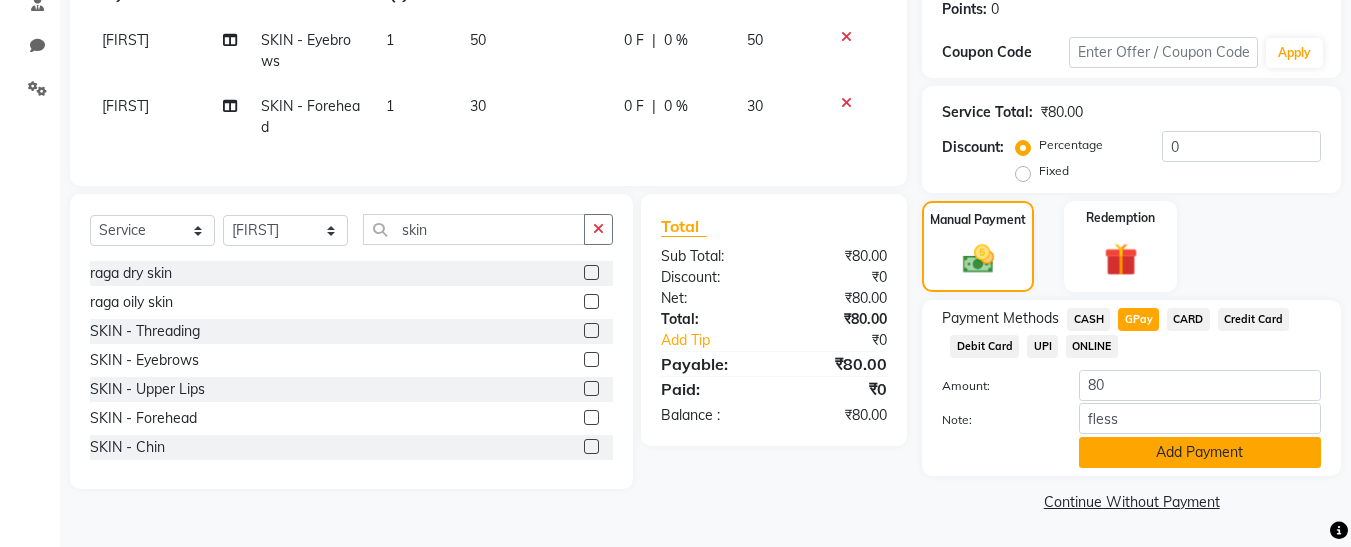 click on "Add Payment" 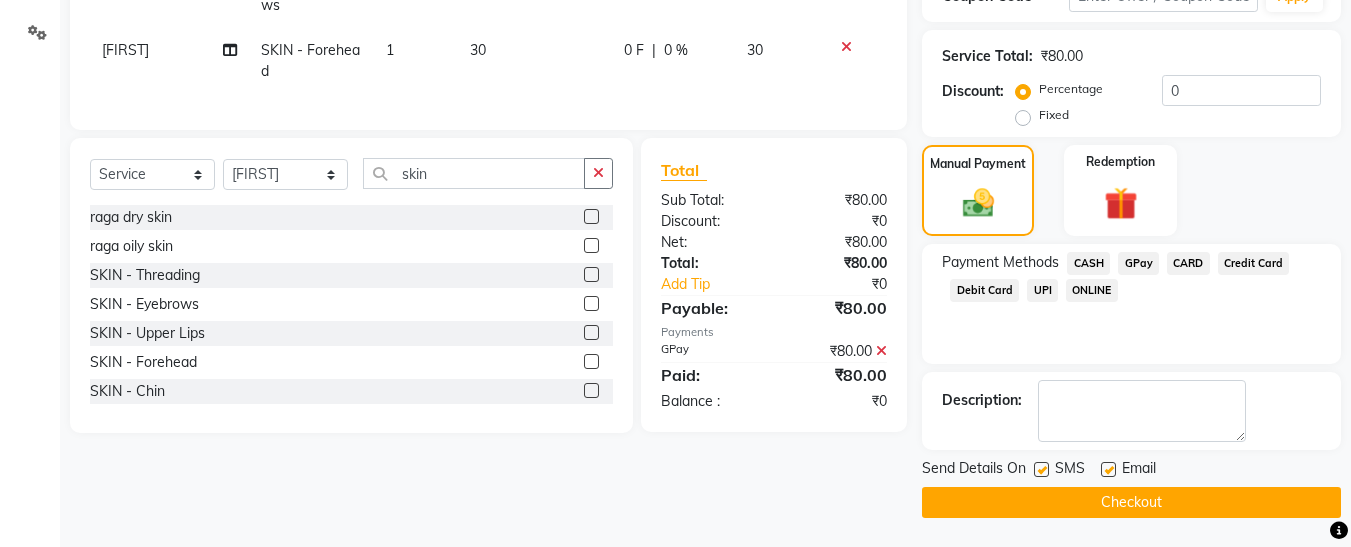 scroll, scrollTop: 369, scrollLeft: 0, axis: vertical 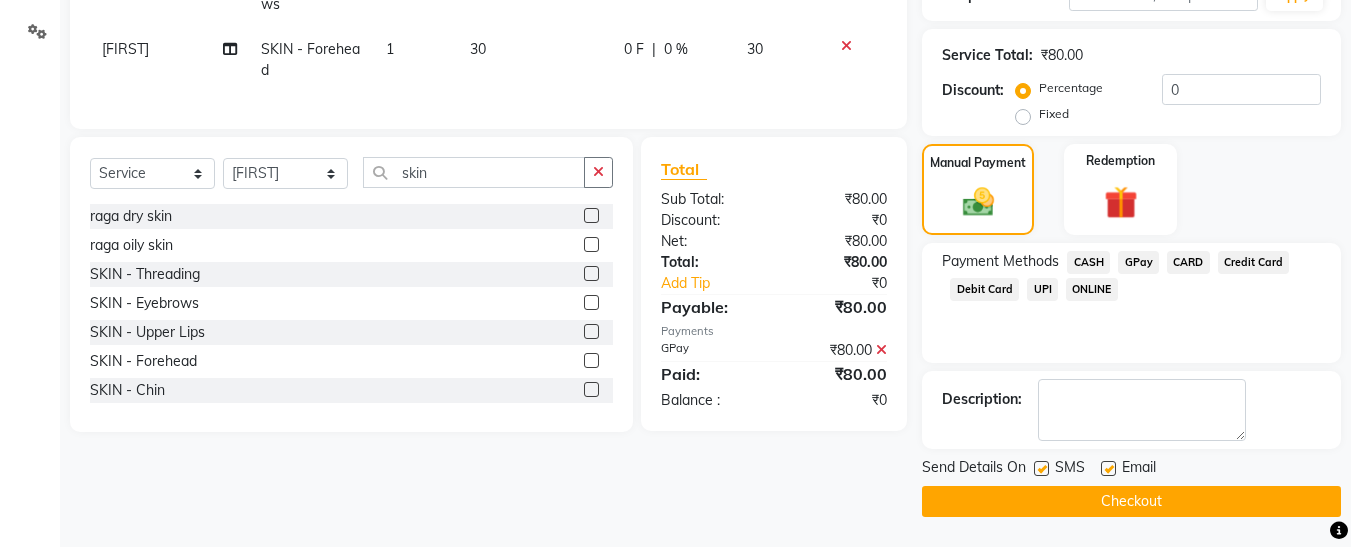 click 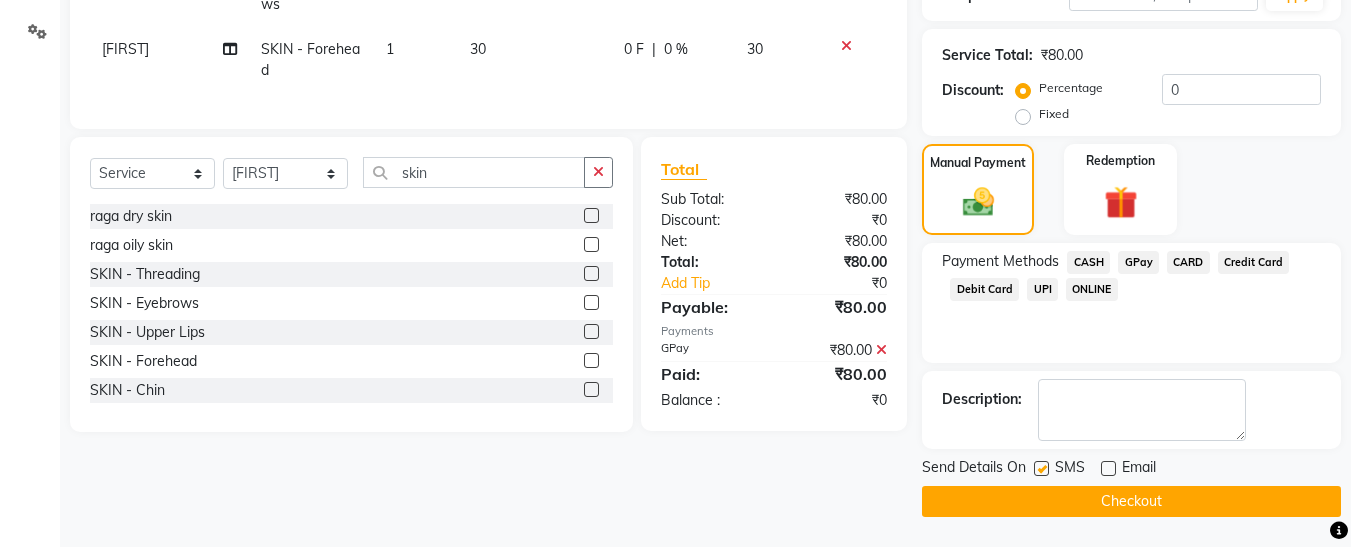 click 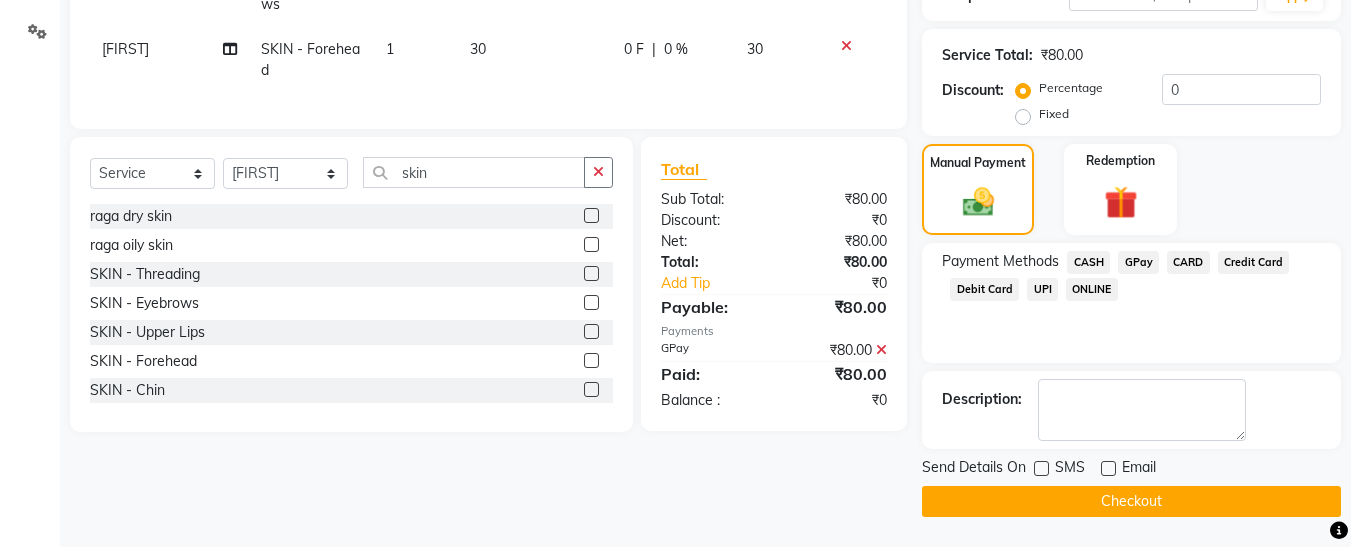 click on "Checkout" 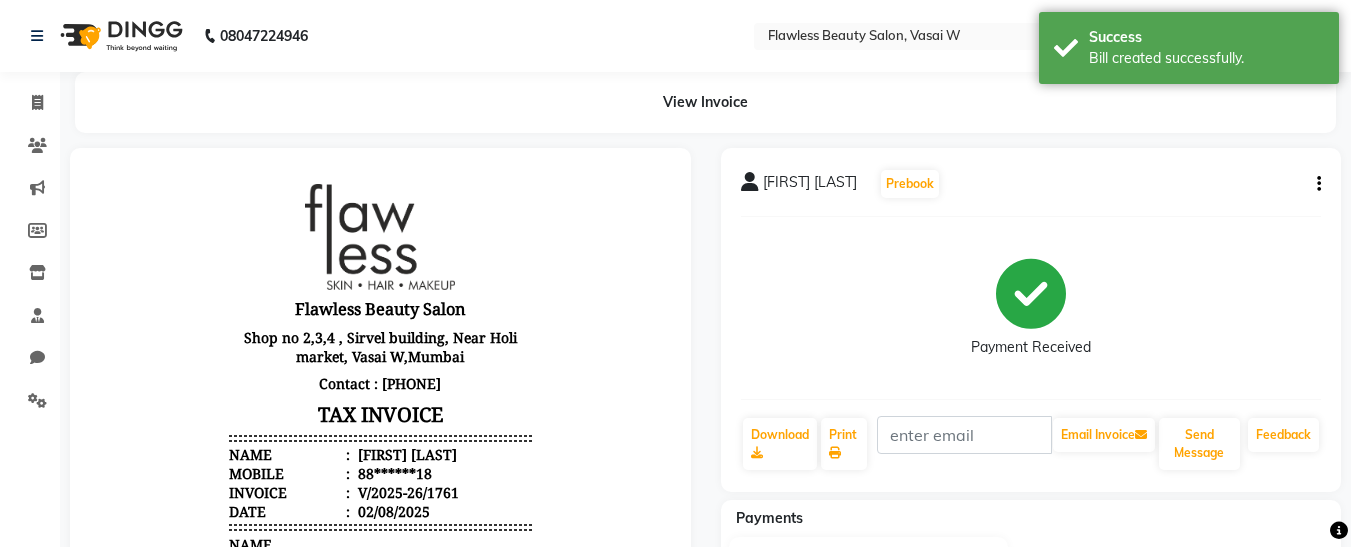 scroll, scrollTop: 0, scrollLeft: 0, axis: both 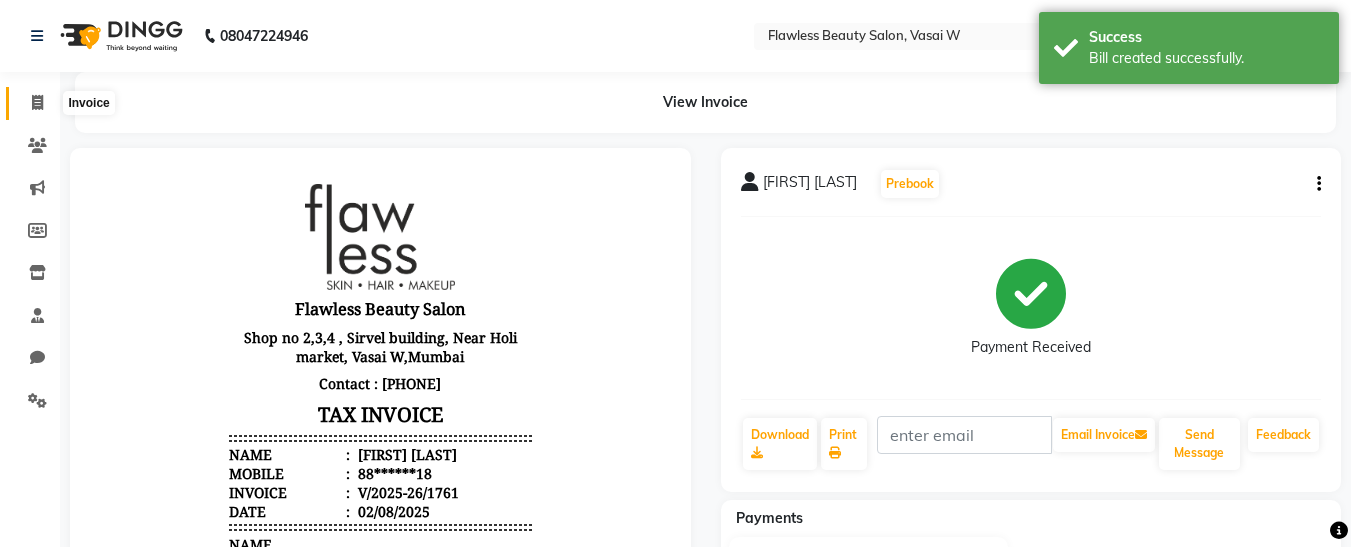 click 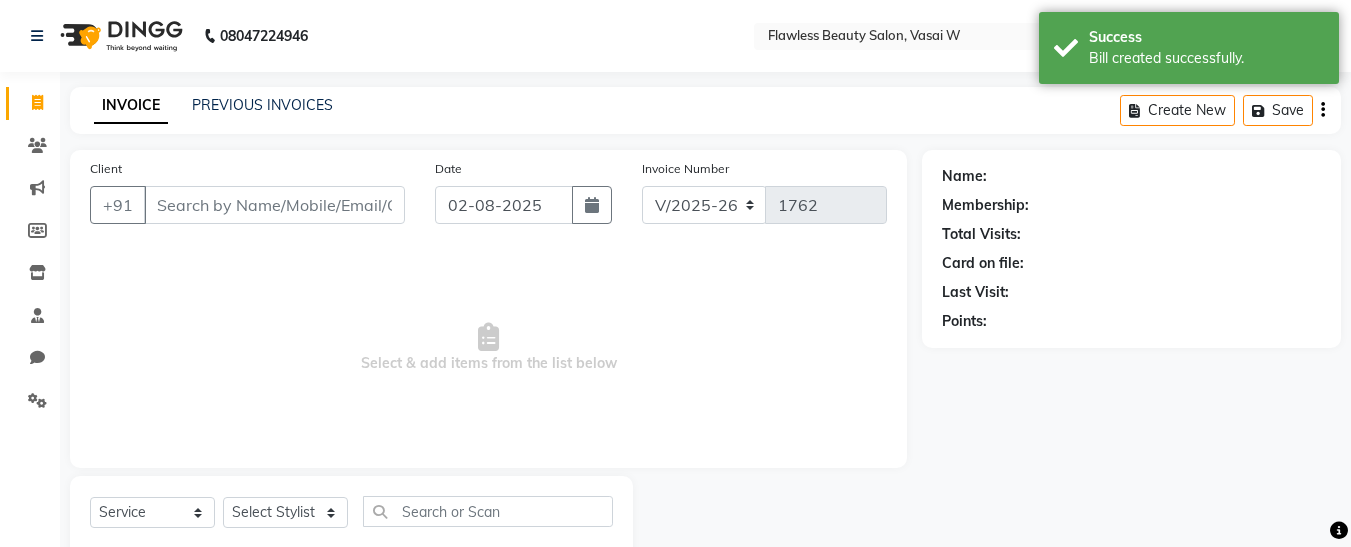 scroll, scrollTop: 54, scrollLeft: 0, axis: vertical 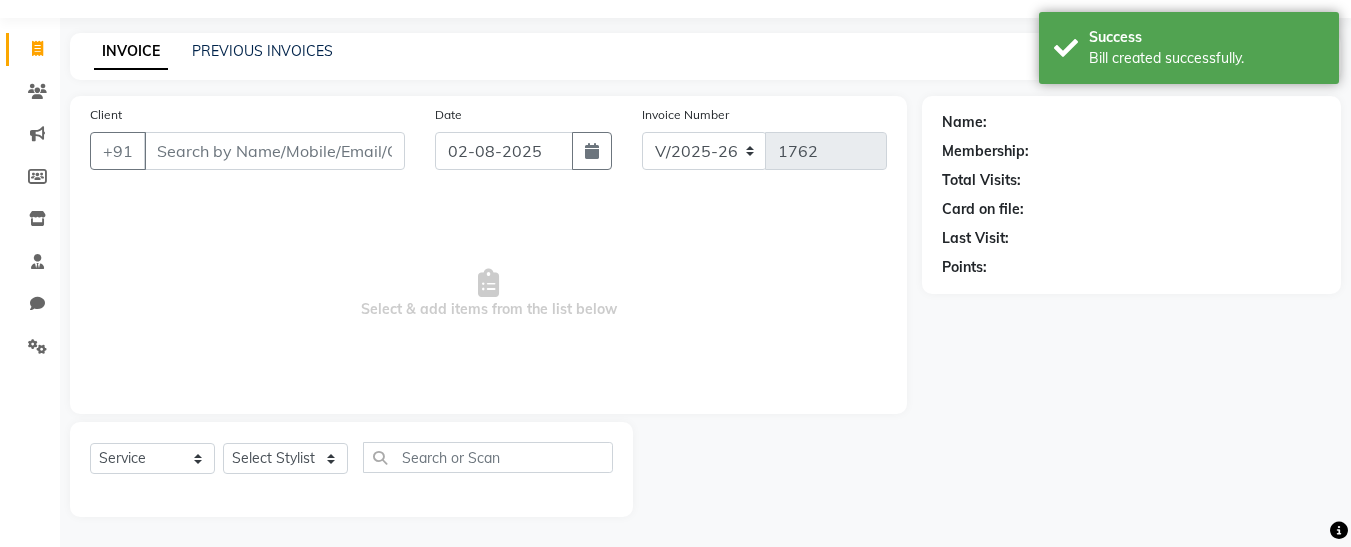 click on "Client" at bounding box center [274, 151] 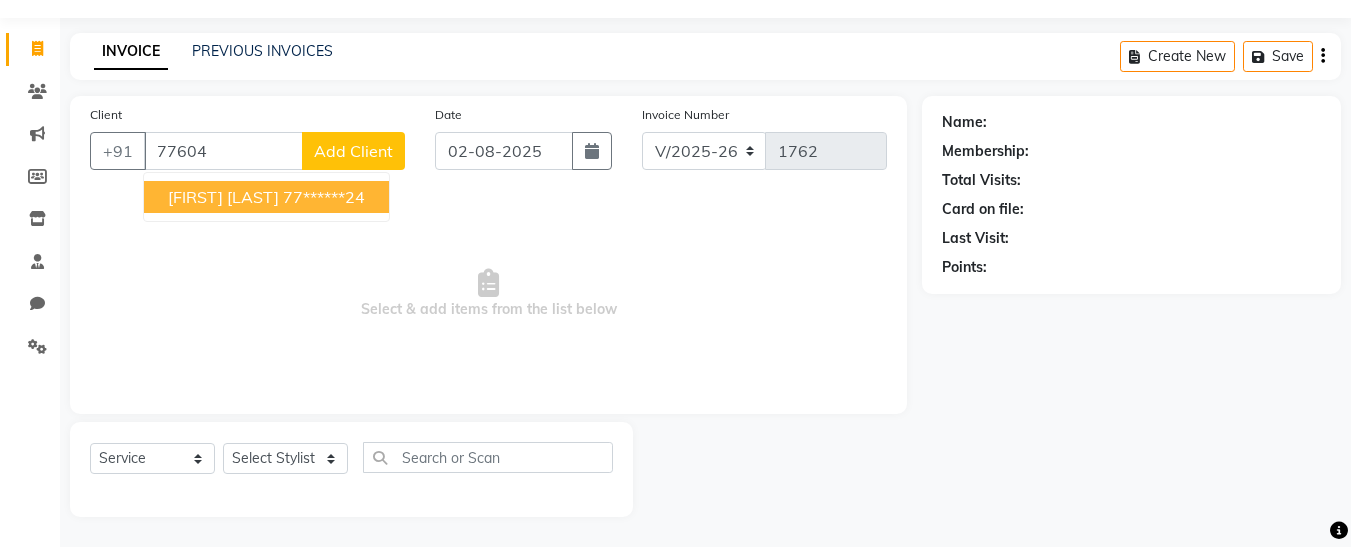click on "[FIRST] [LAST]" at bounding box center (223, 197) 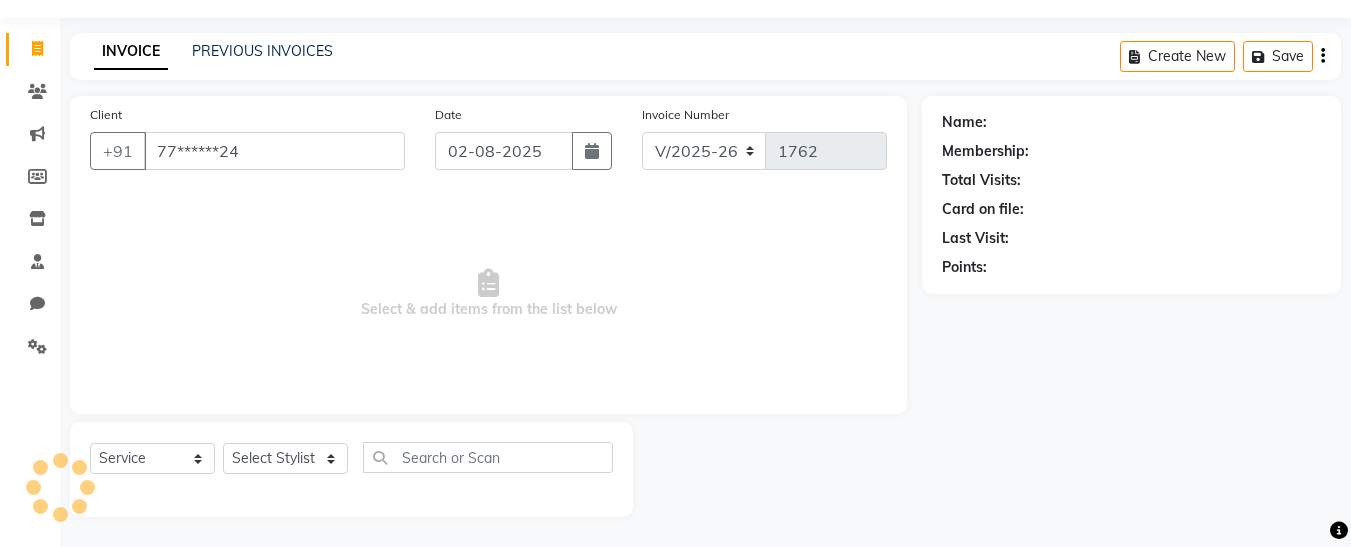 type on "77******24" 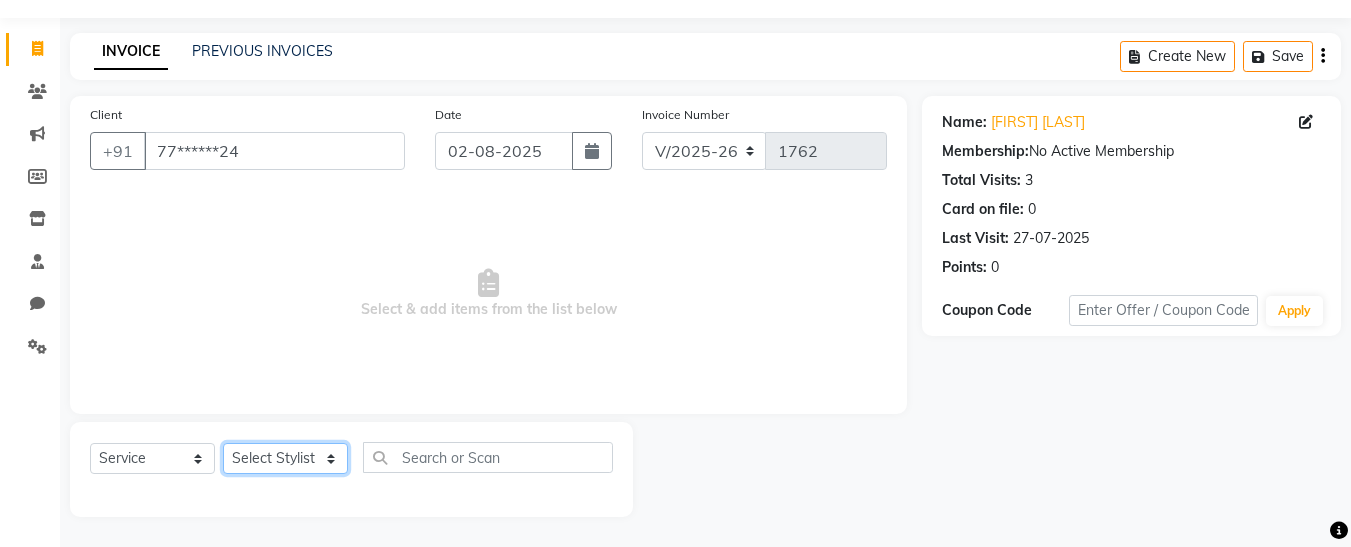 click on "Select Stylist Afsana Ankita  Krutika Maam Nisha  Pari Rasika Ruba sara Vidya" 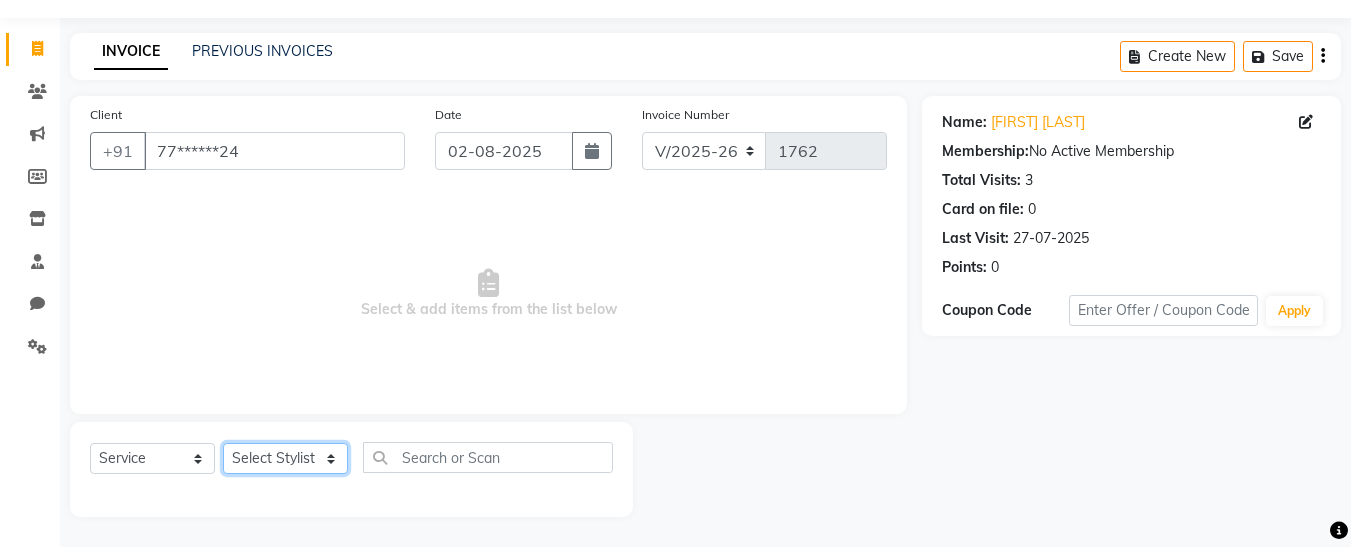 select on "76407" 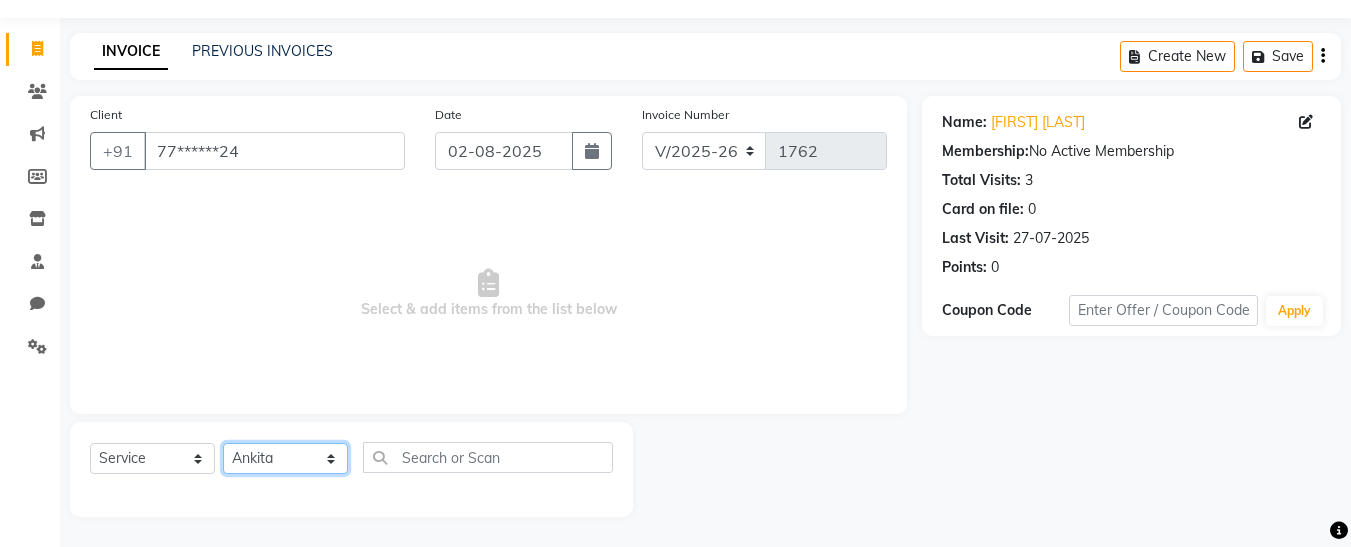 click on "Select Stylist Afsana Ankita  Krutika Maam Nisha  Pari Rasika Ruba sara Vidya" 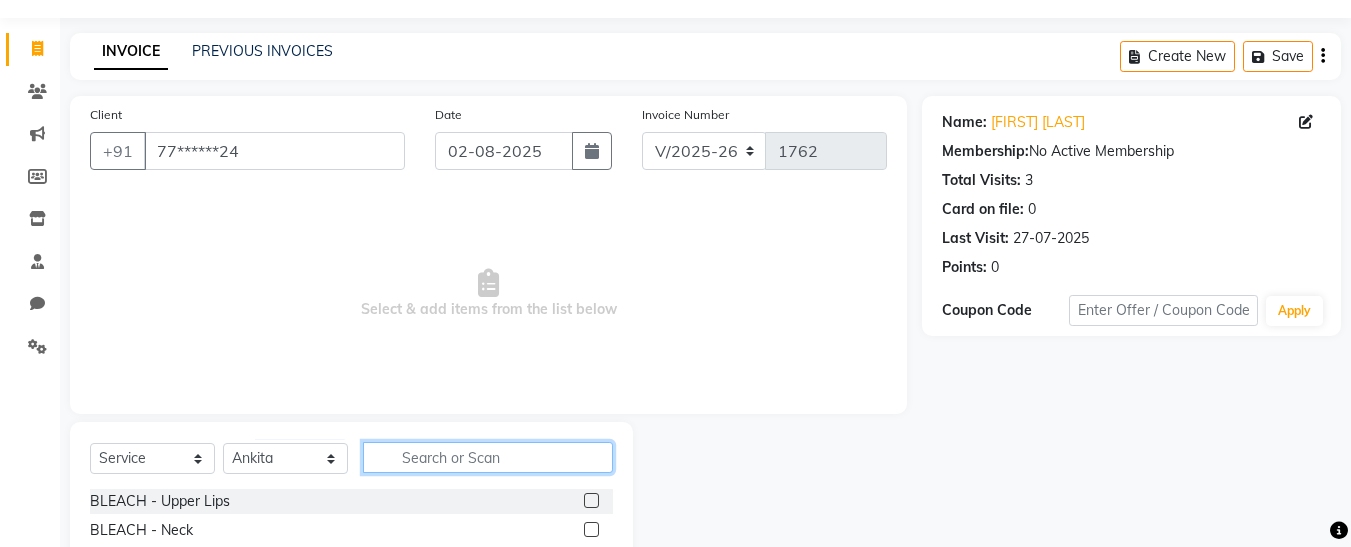 click 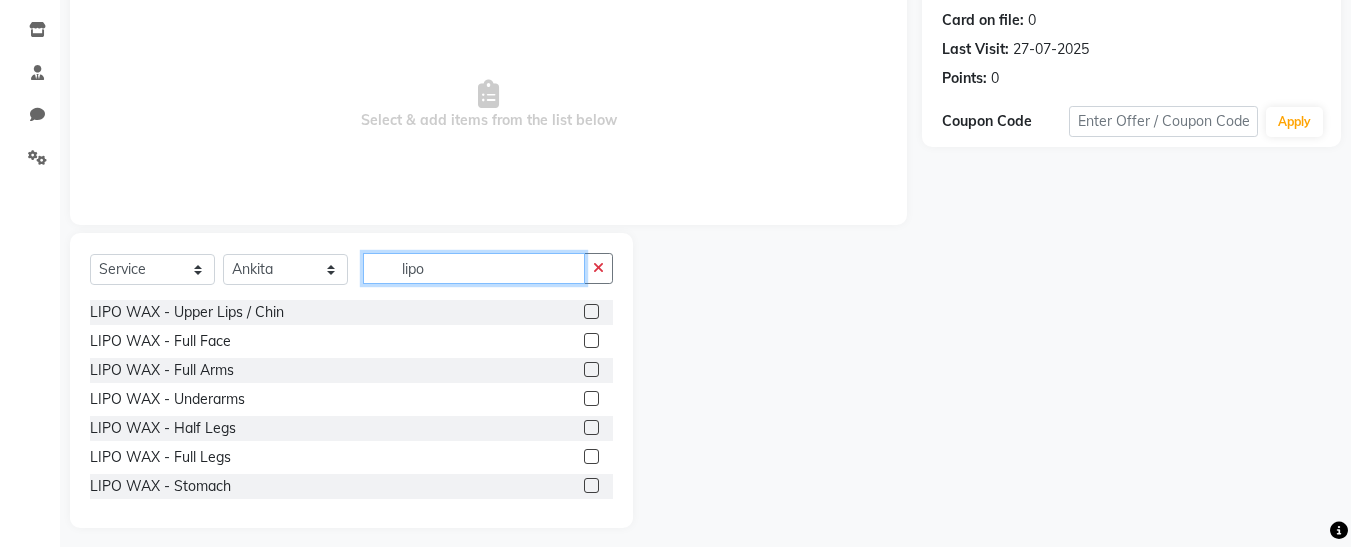 scroll, scrollTop: 254, scrollLeft: 0, axis: vertical 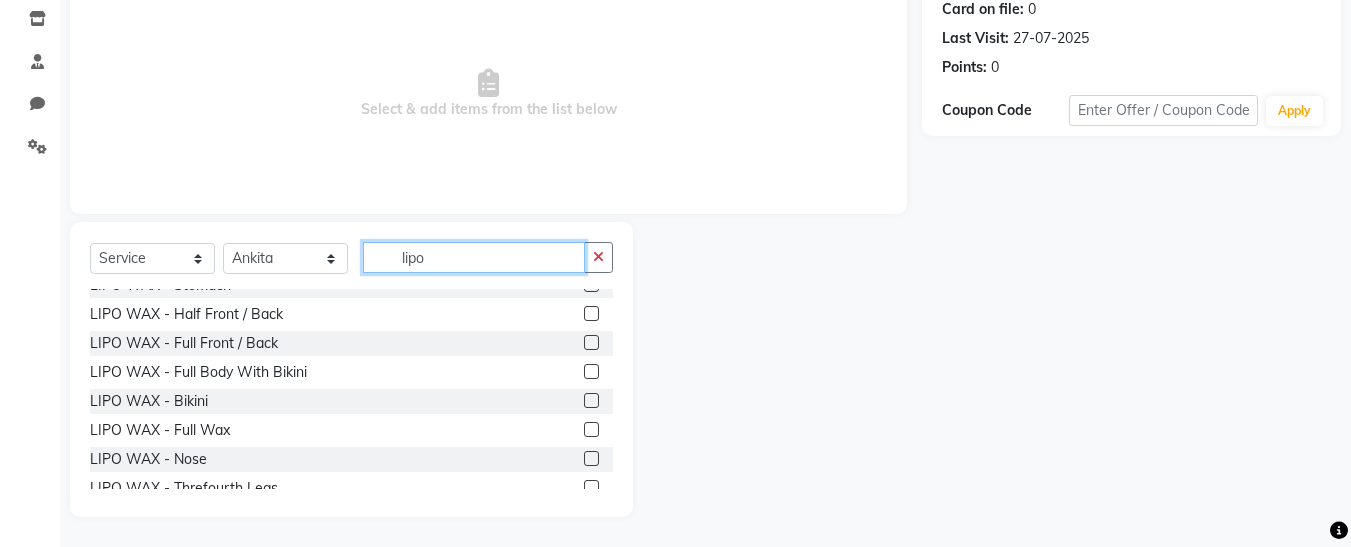 type on "lipo" 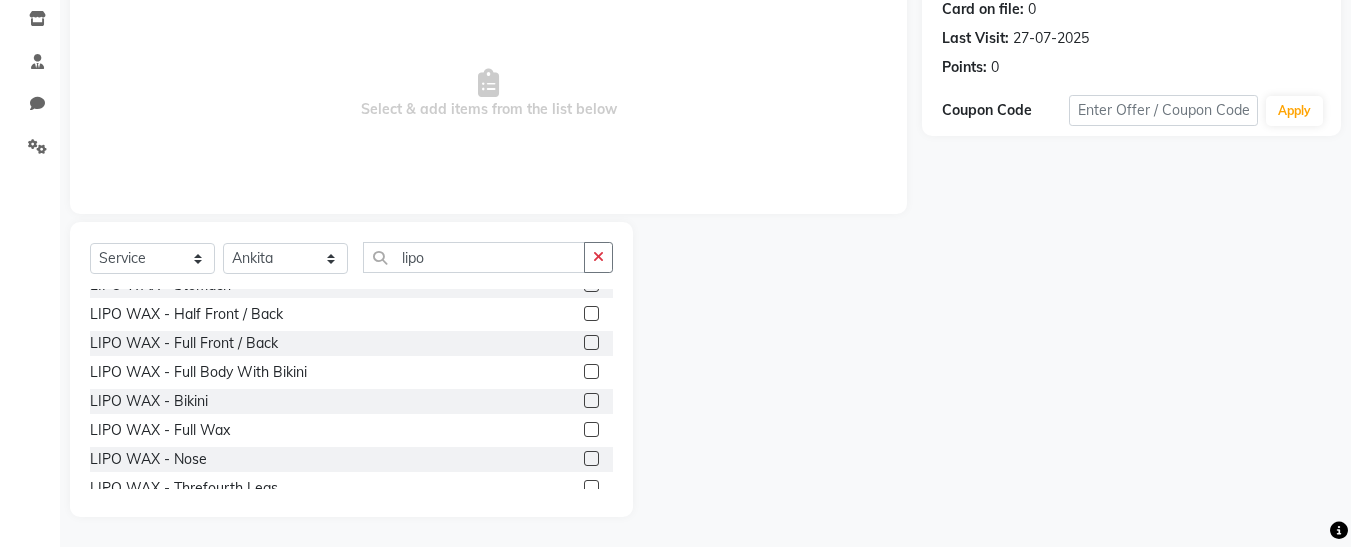 click 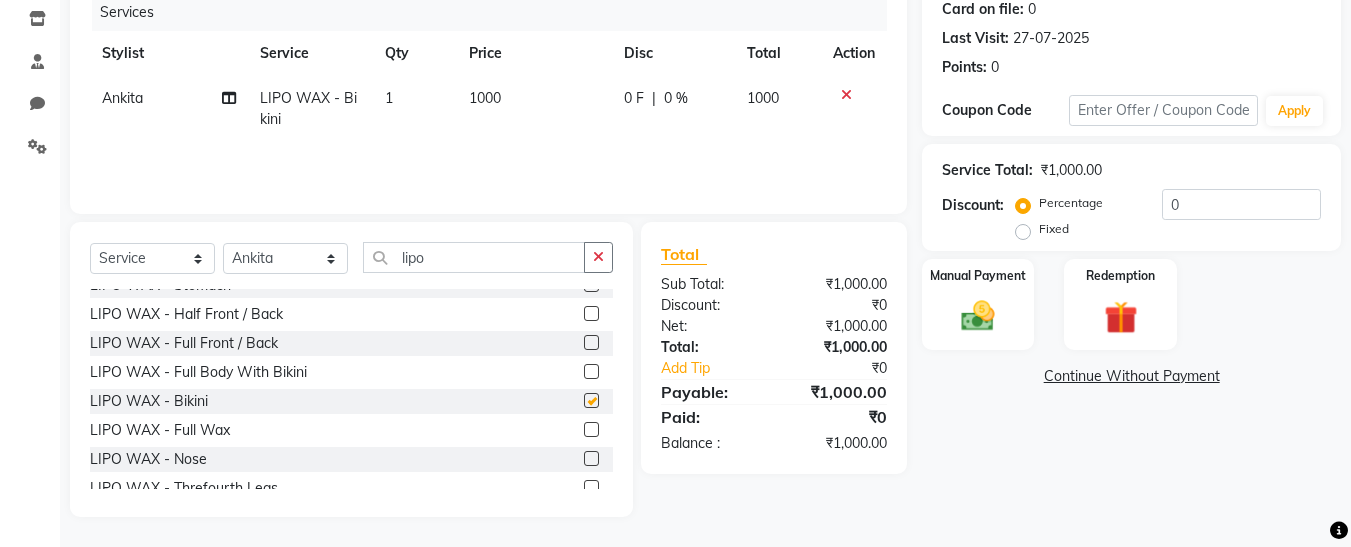 checkbox on "false" 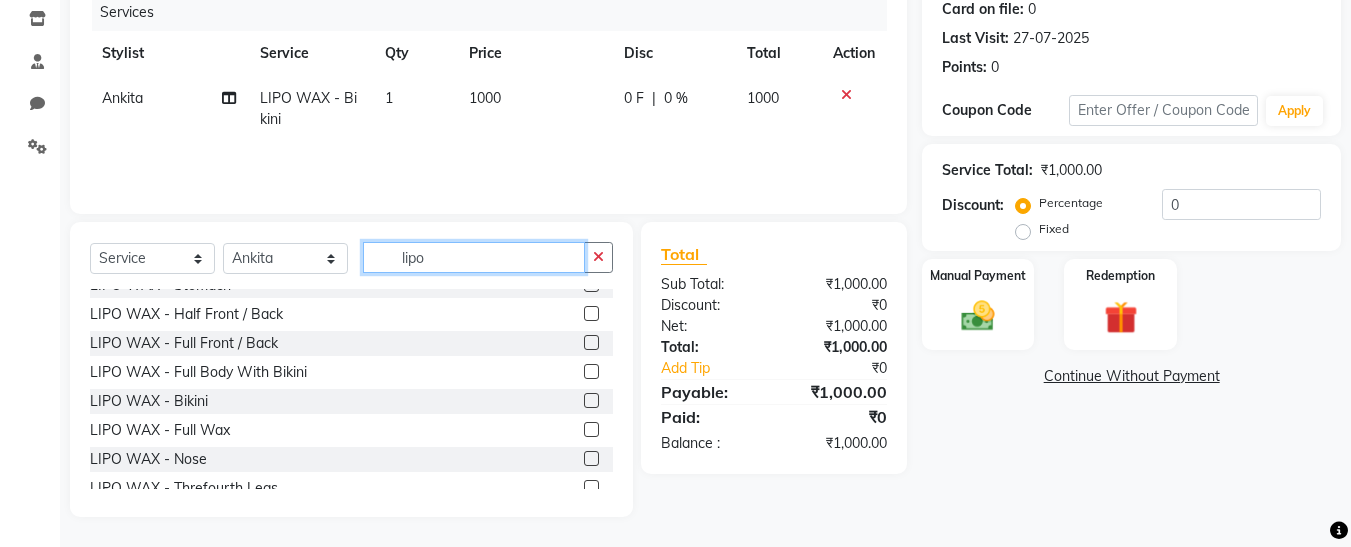click on "lipo" 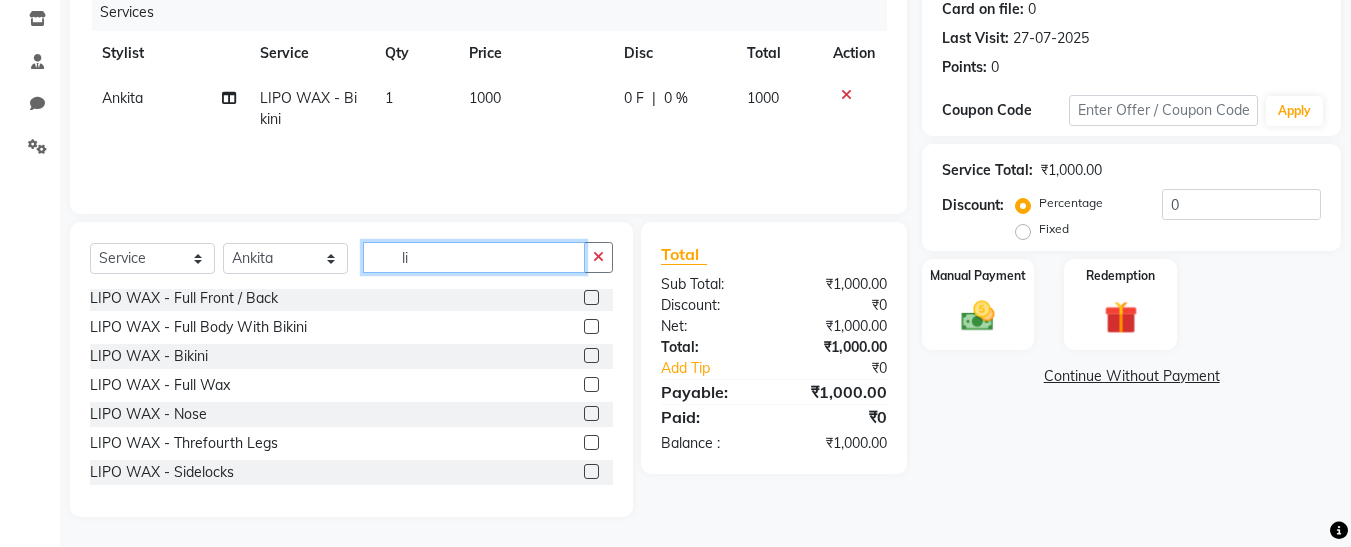 type on "l" 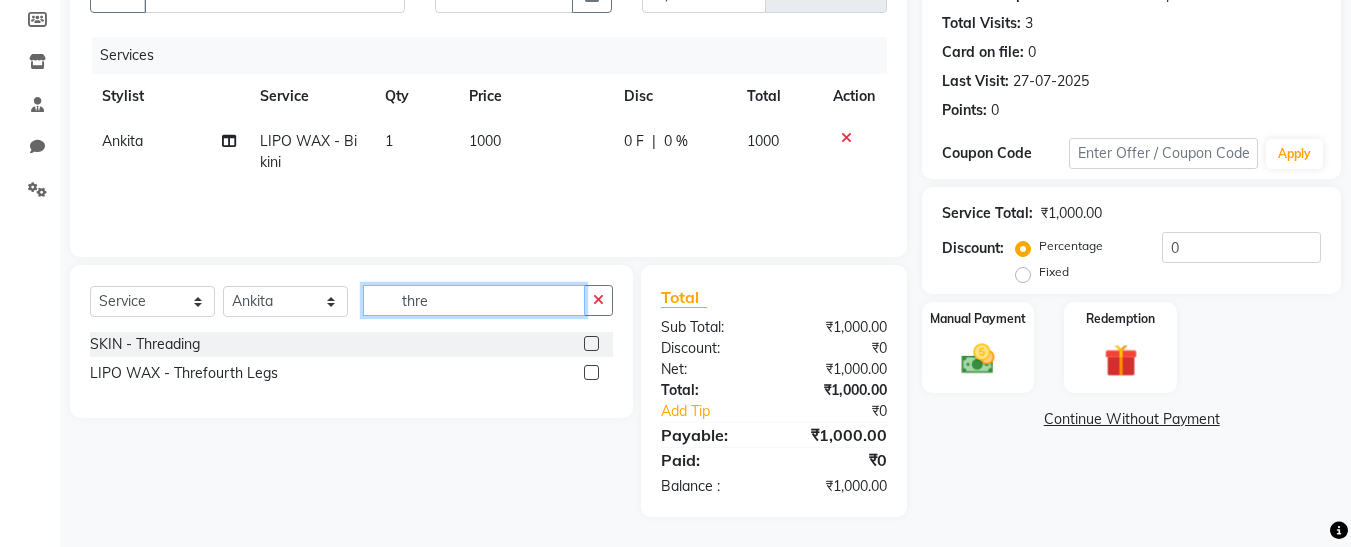 scroll, scrollTop: 0, scrollLeft: 0, axis: both 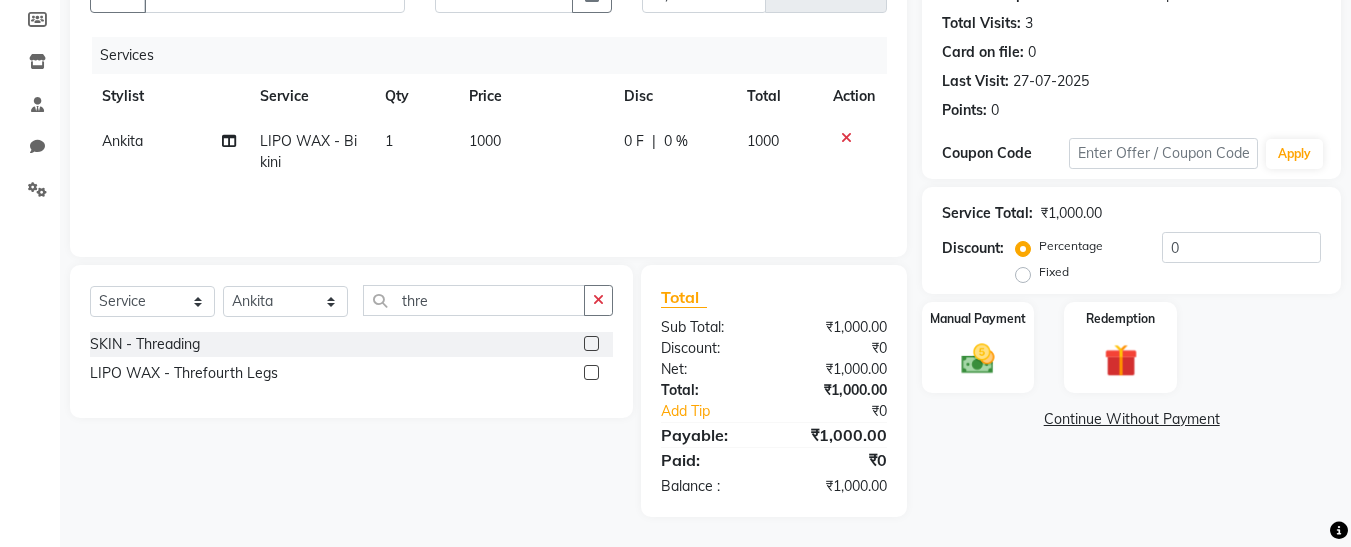 click 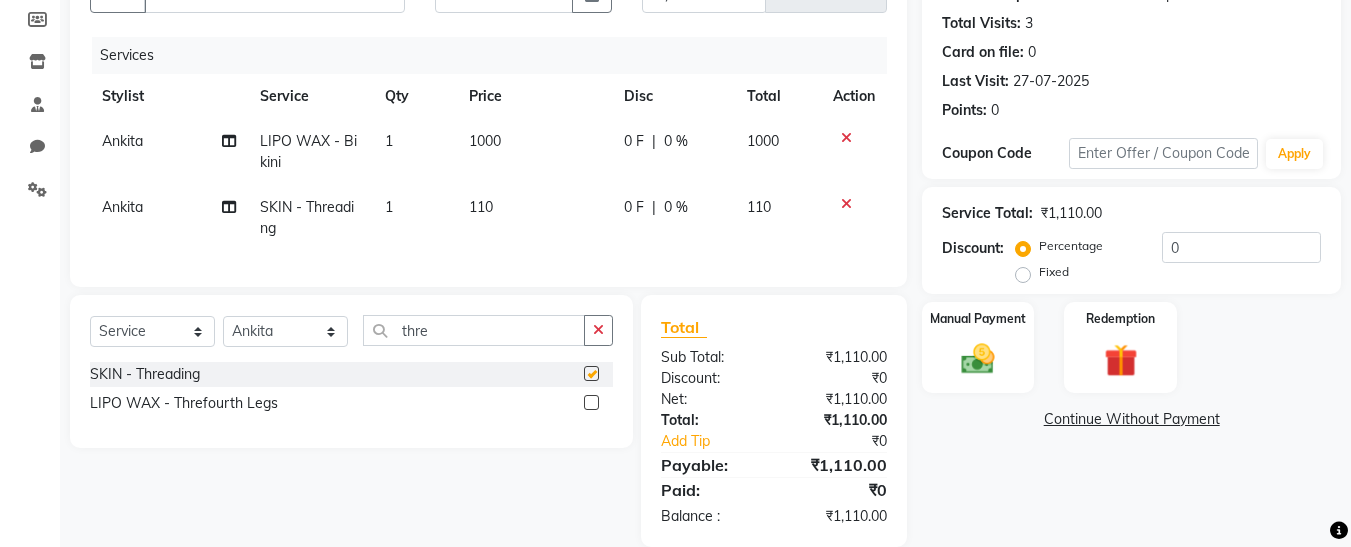 checkbox on "false" 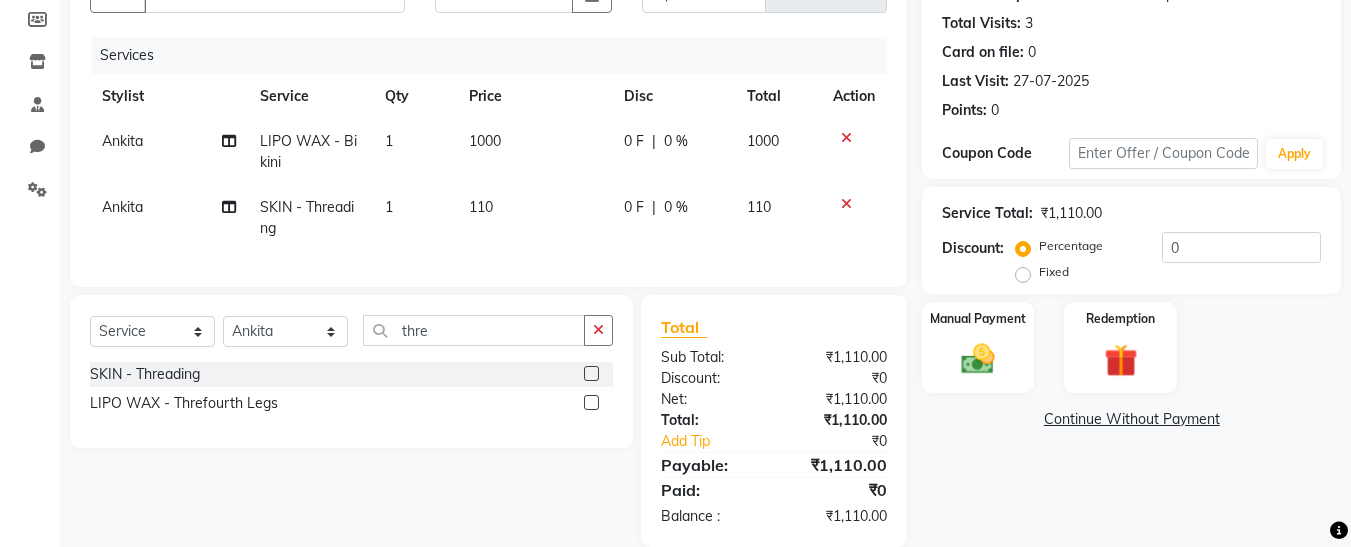 click on "110" 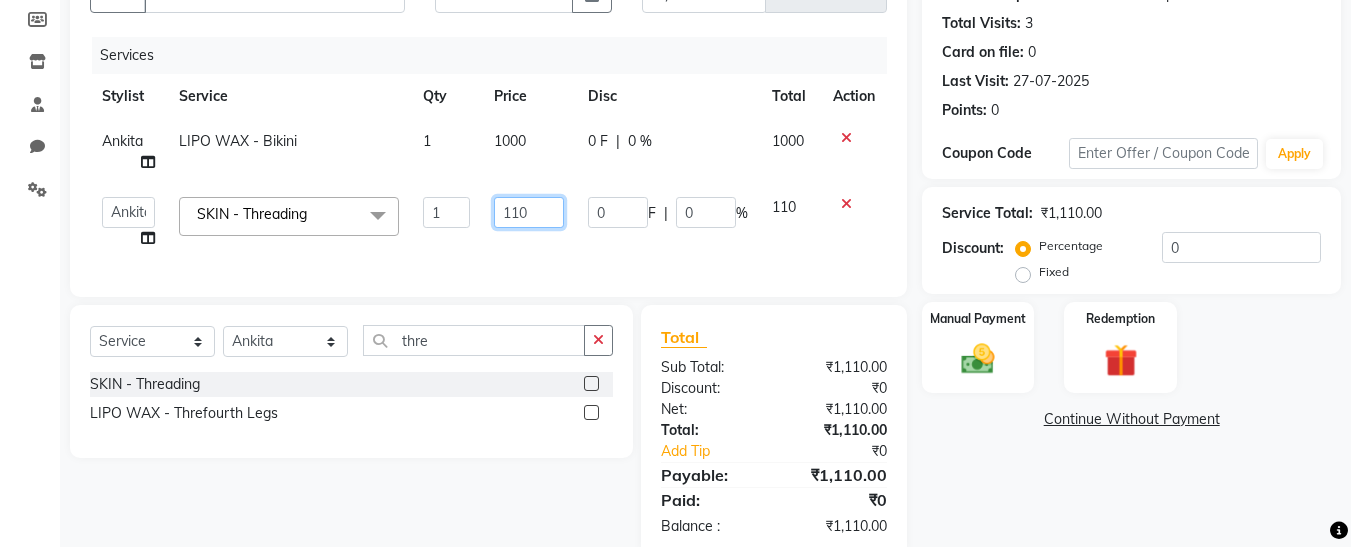 click on "110" 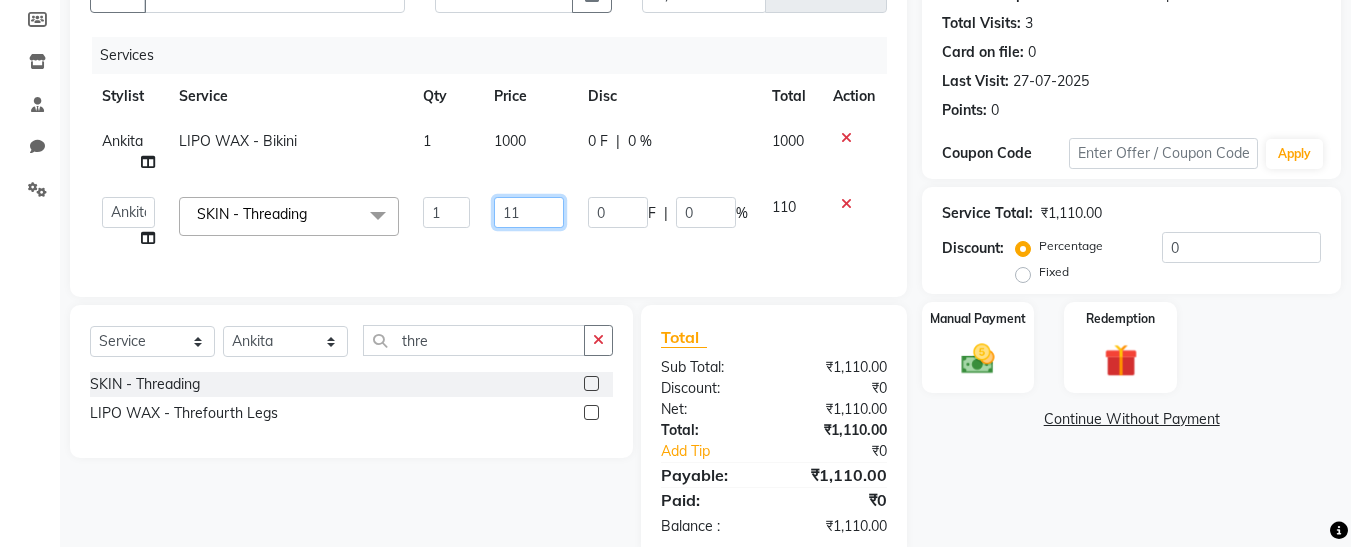 type on "1" 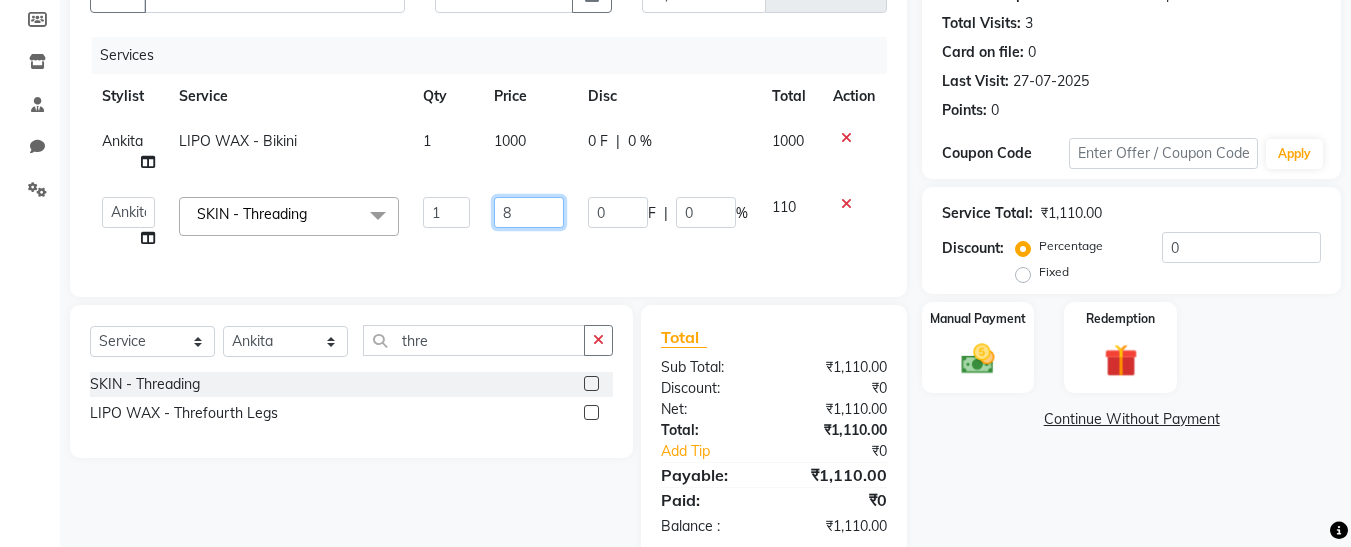 type on "80" 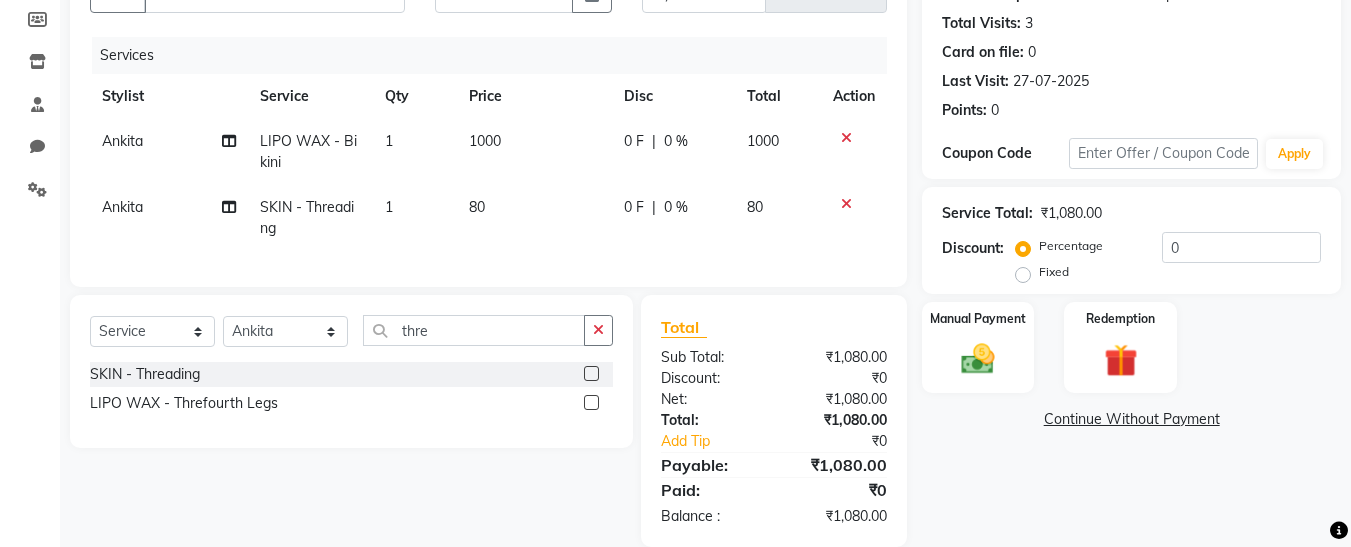 click on "Sub Total:" 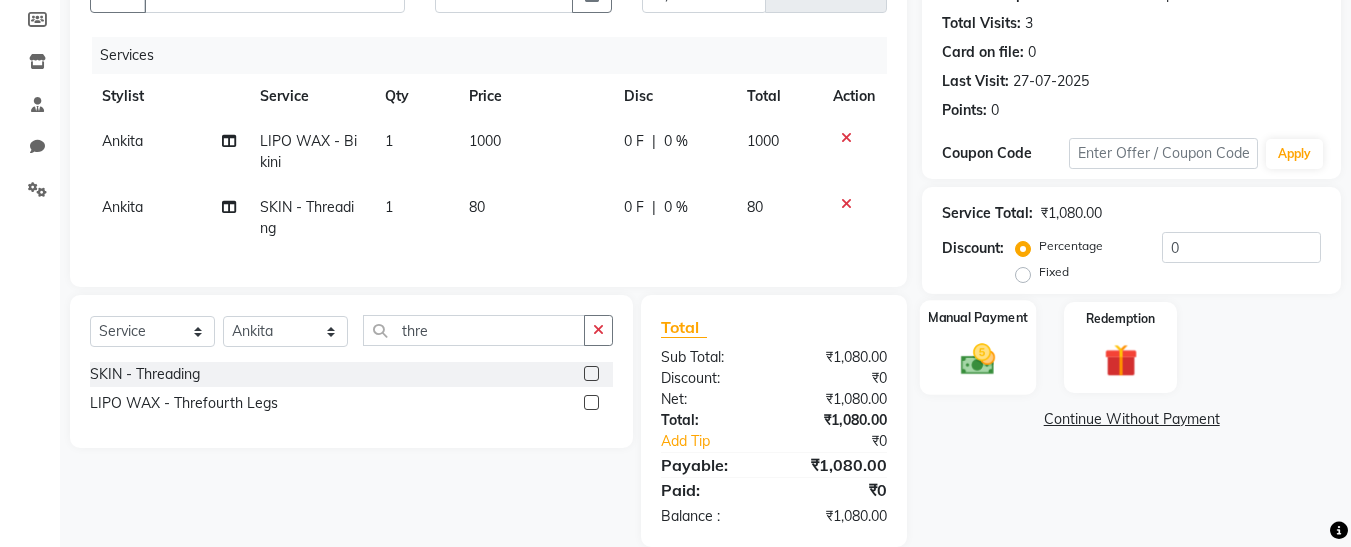 click on "Manual Payment" 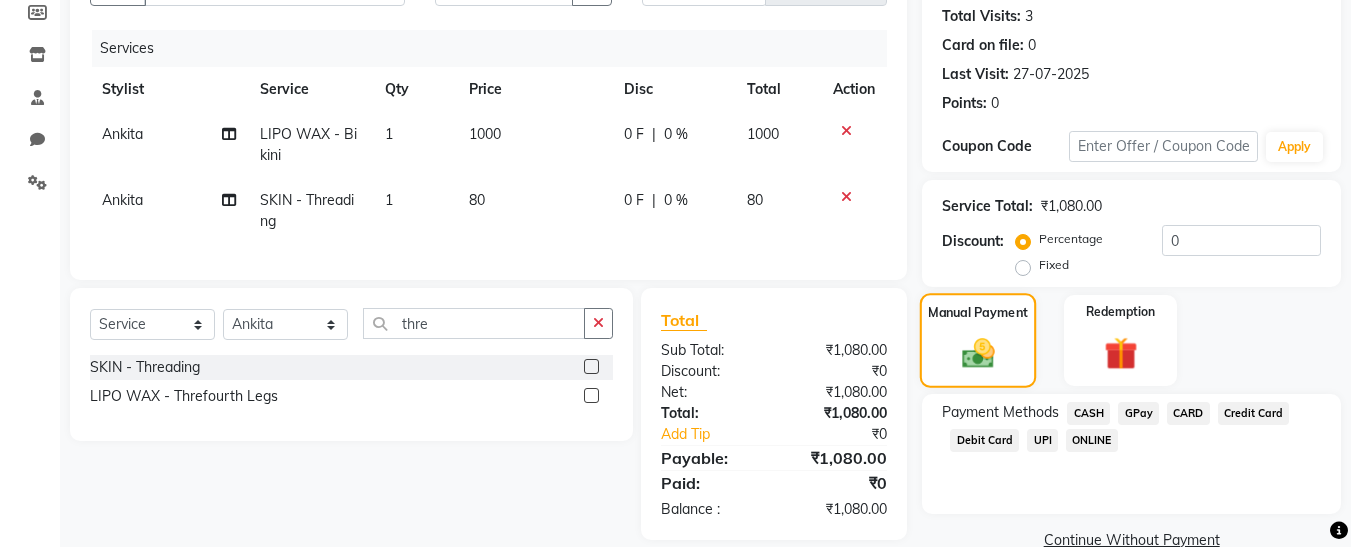 scroll, scrollTop: 223, scrollLeft: 0, axis: vertical 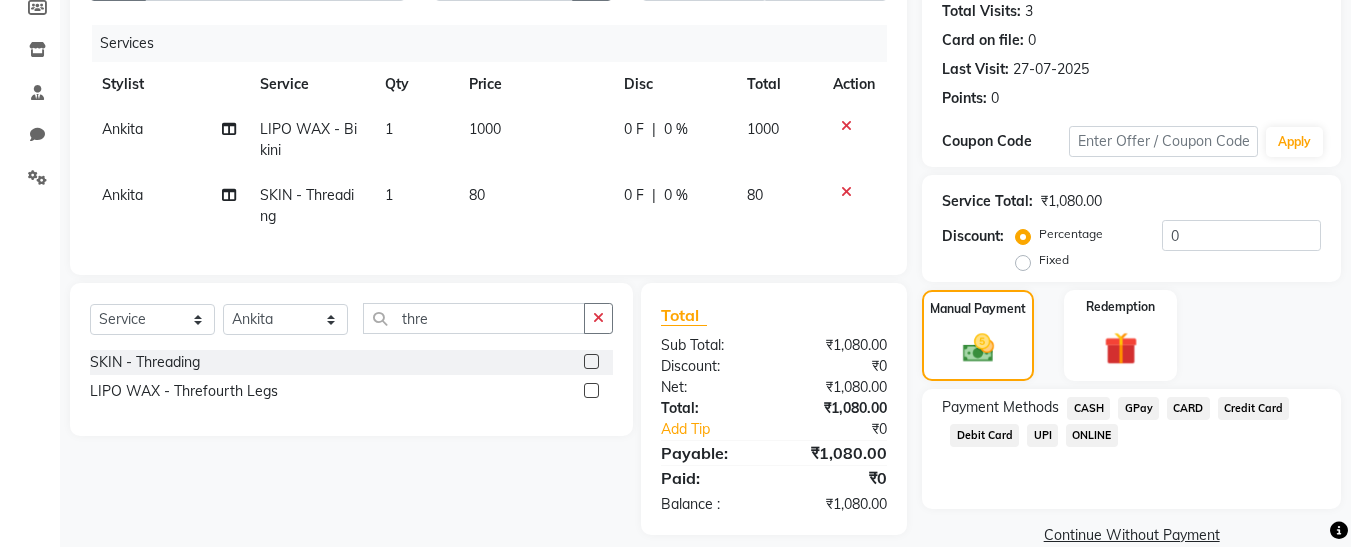 click on "GPay" 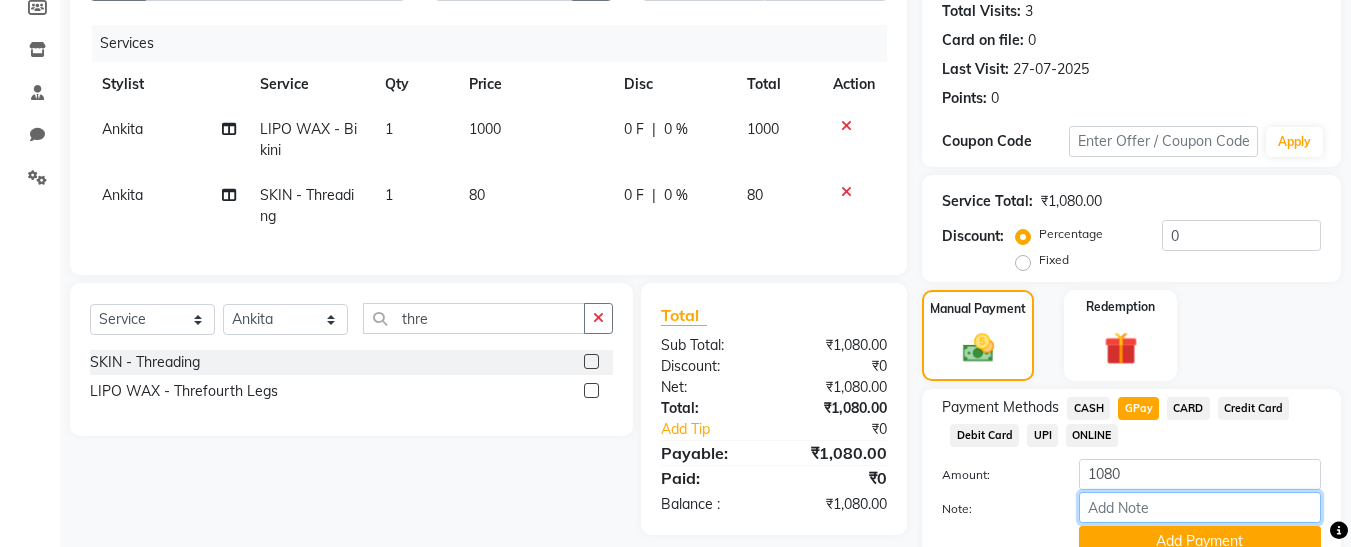 click on "Note:" at bounding box center [1200, 507] 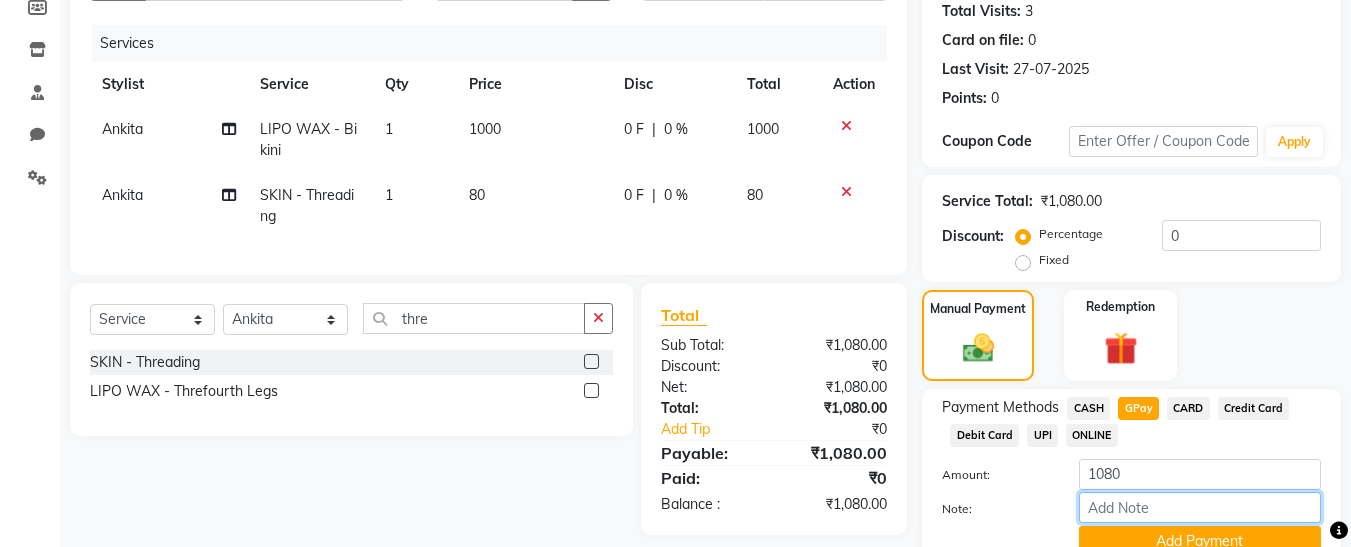 type on "fless" 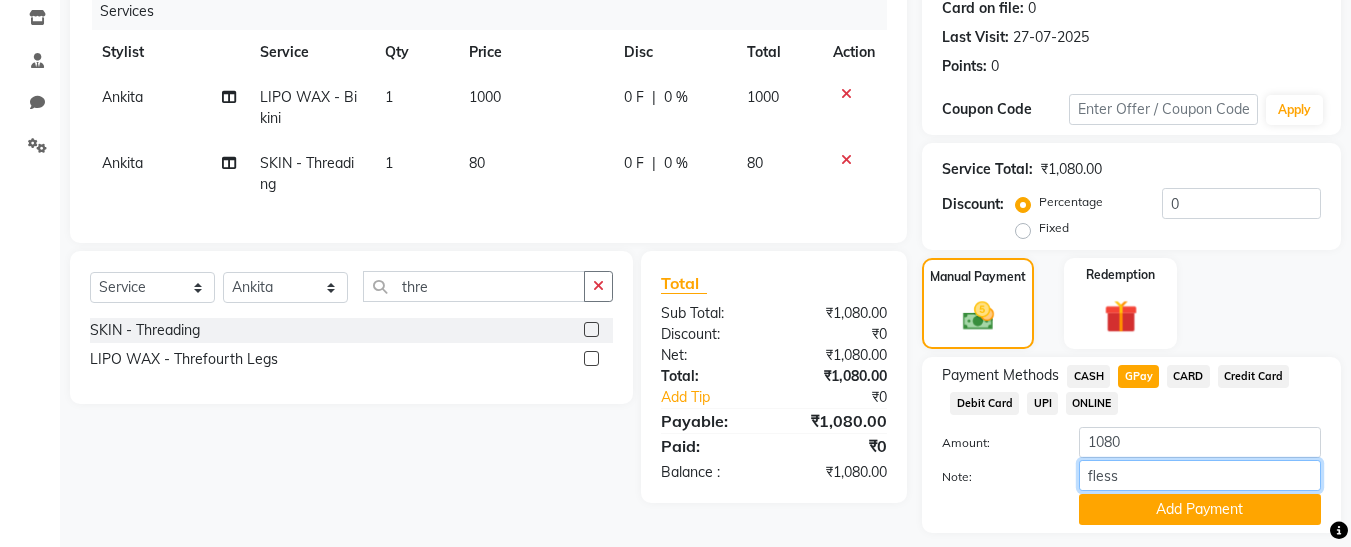scroll, scrollTop: 269, scrollLeft: 0, axis: vertical 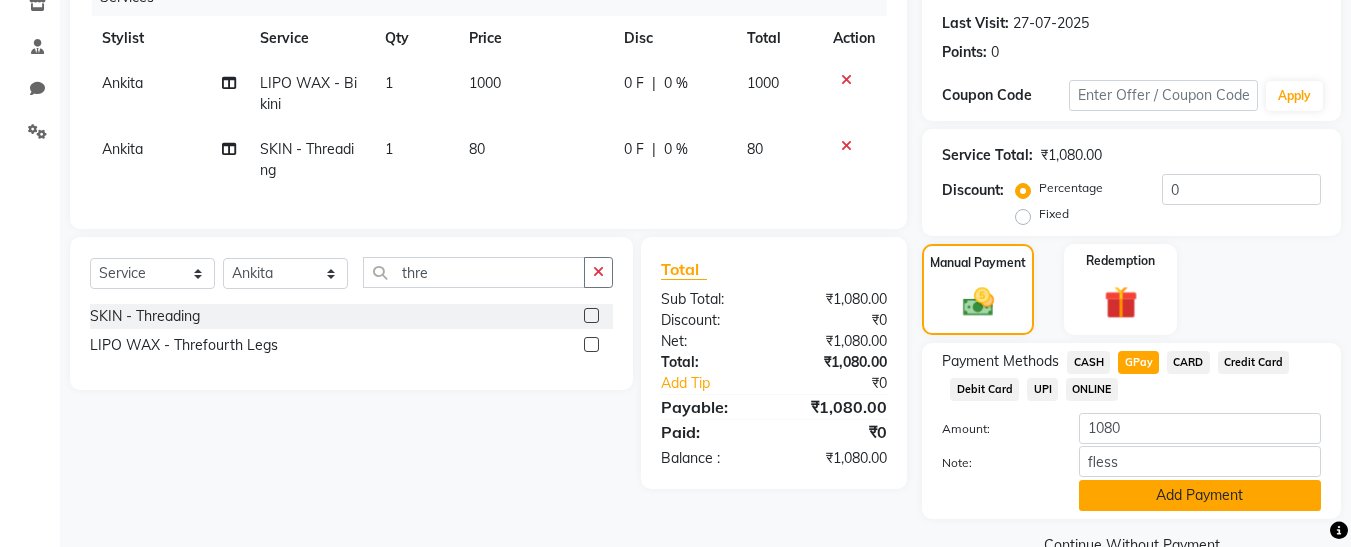 click on "Add Payment" 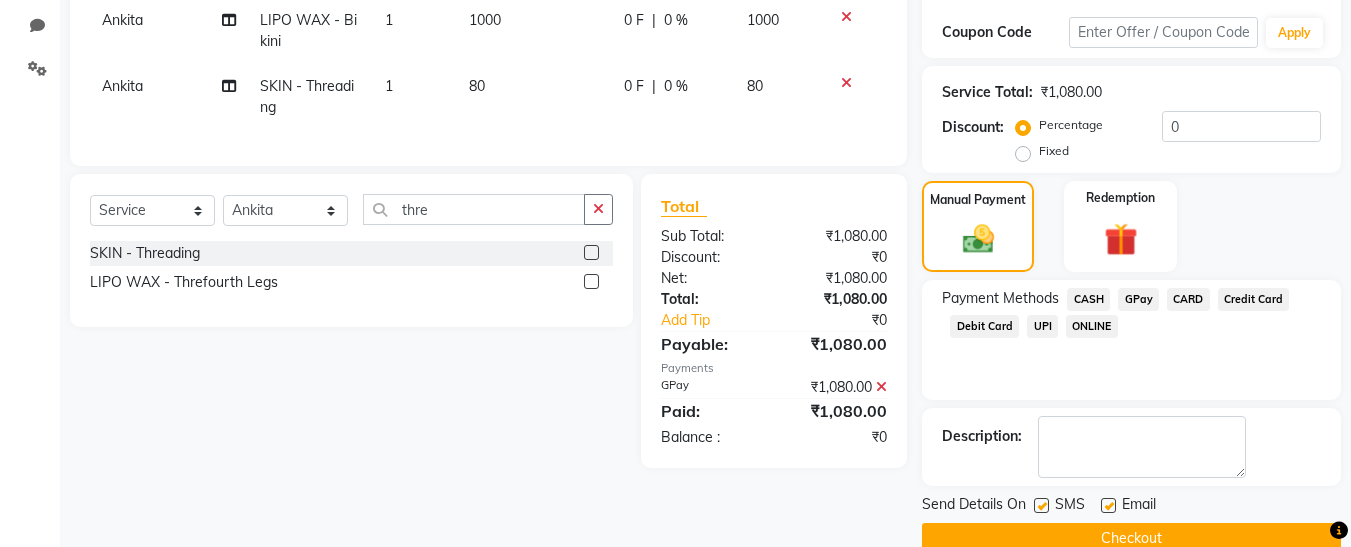 scroll, scrollTop: 345, scrollLeft: 0, axis: vertical 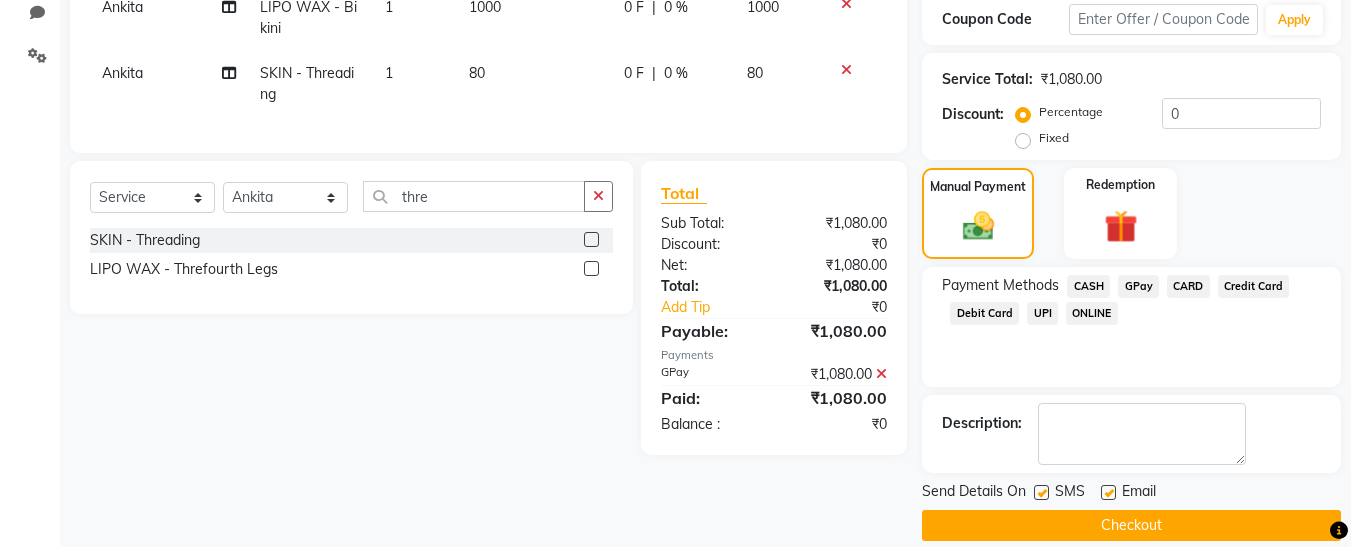 click 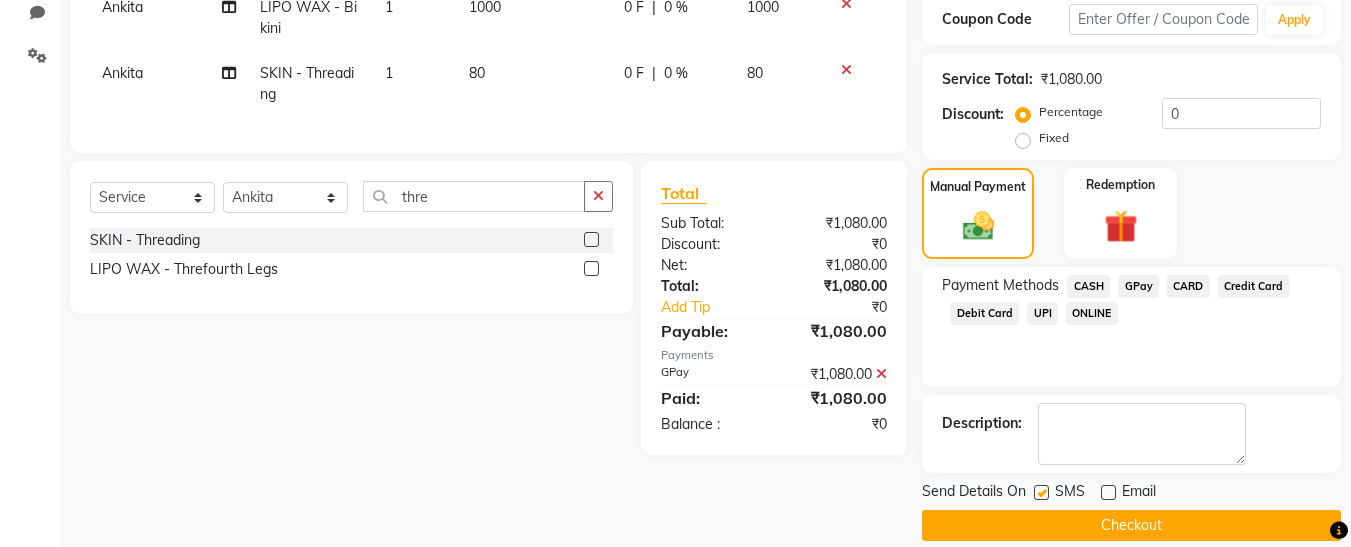 click 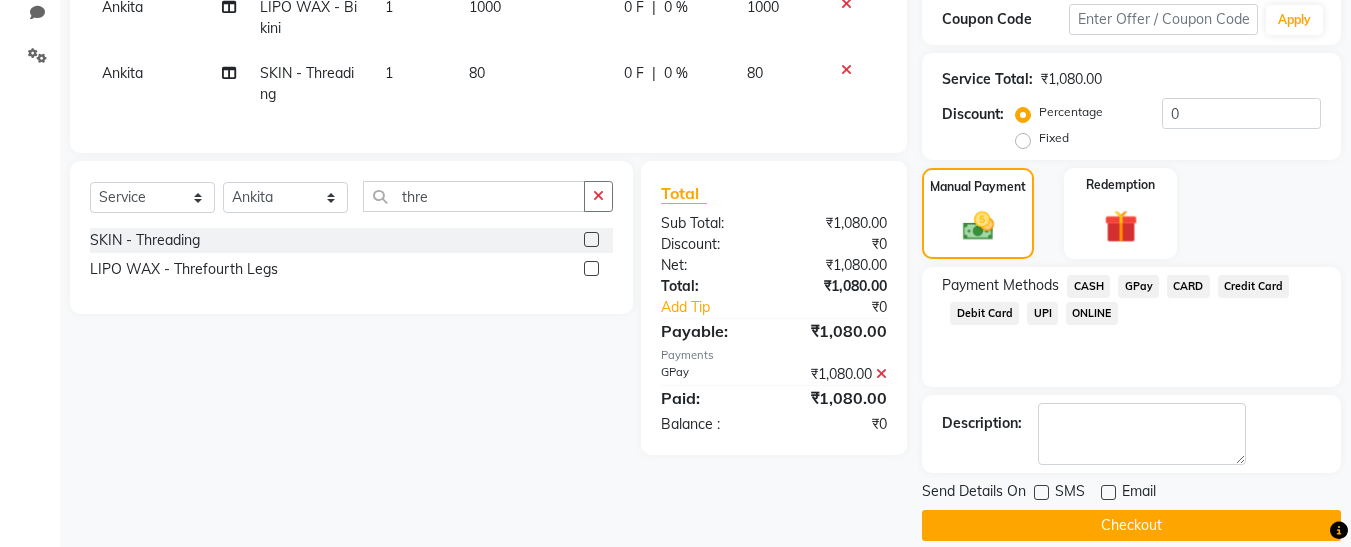 click on "Checkout" 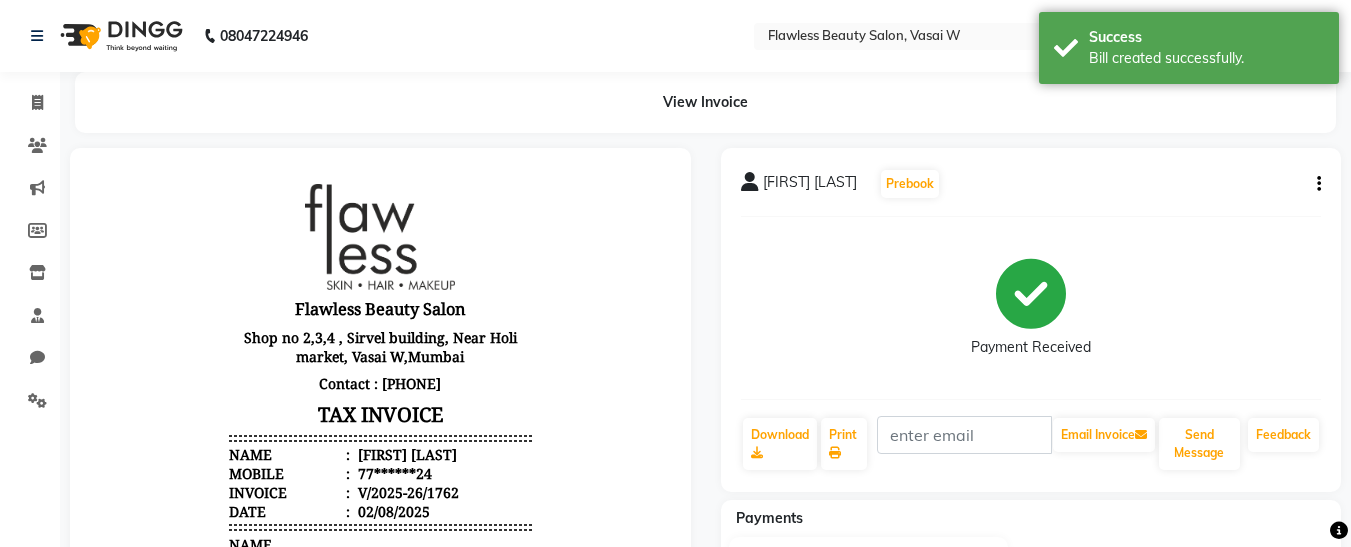 scroll, scrollTop: 0, scrollLeft: 0, axis: both 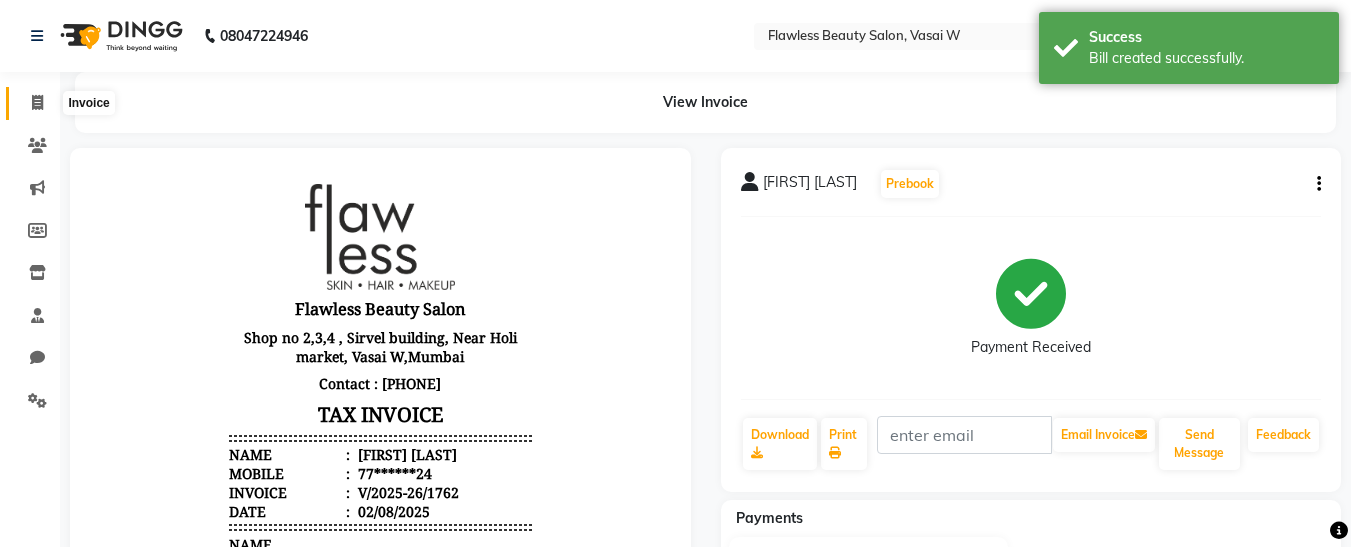 click 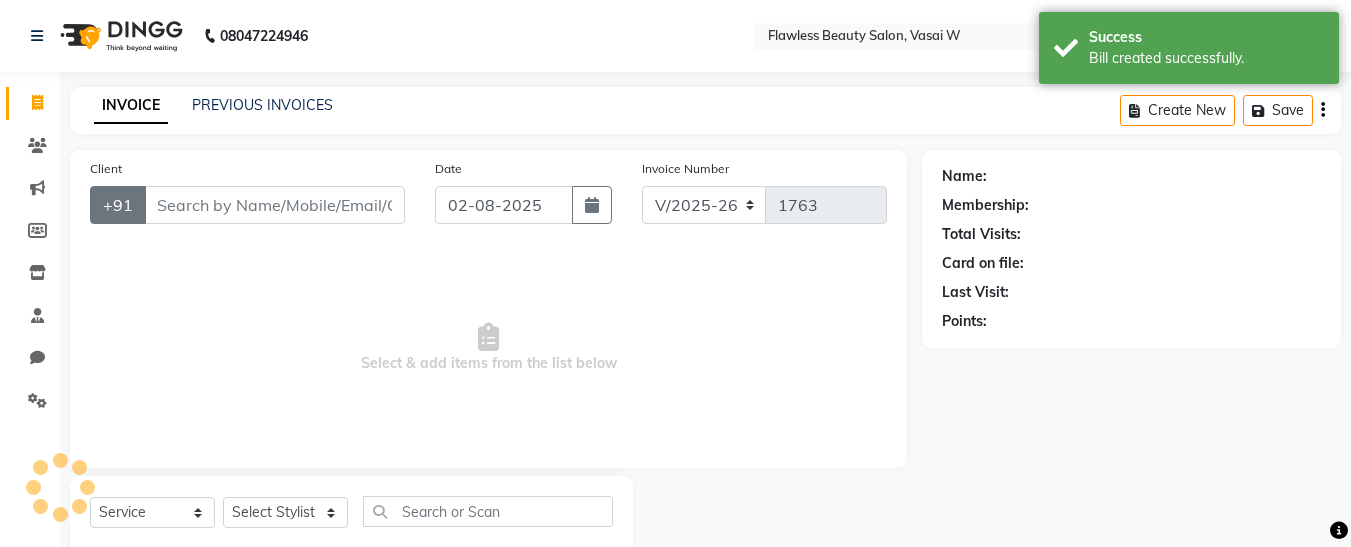 scroll, scrollTop: 54, scrollLeft: 0, axis: vertical 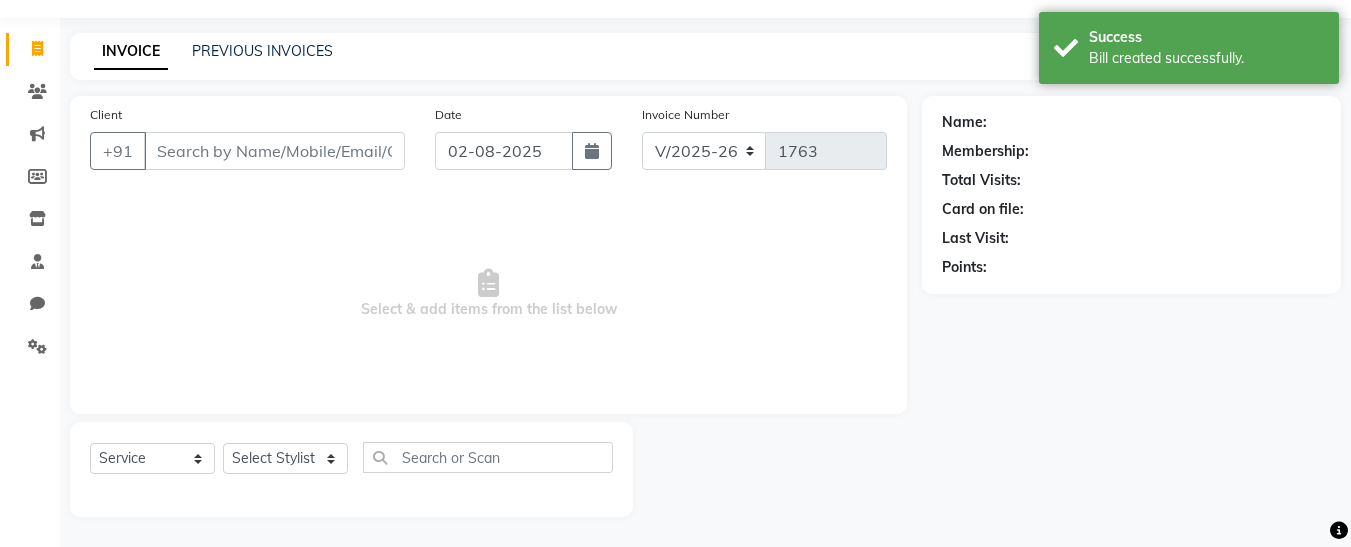 click on "Client" at bounding box center [274, 151] 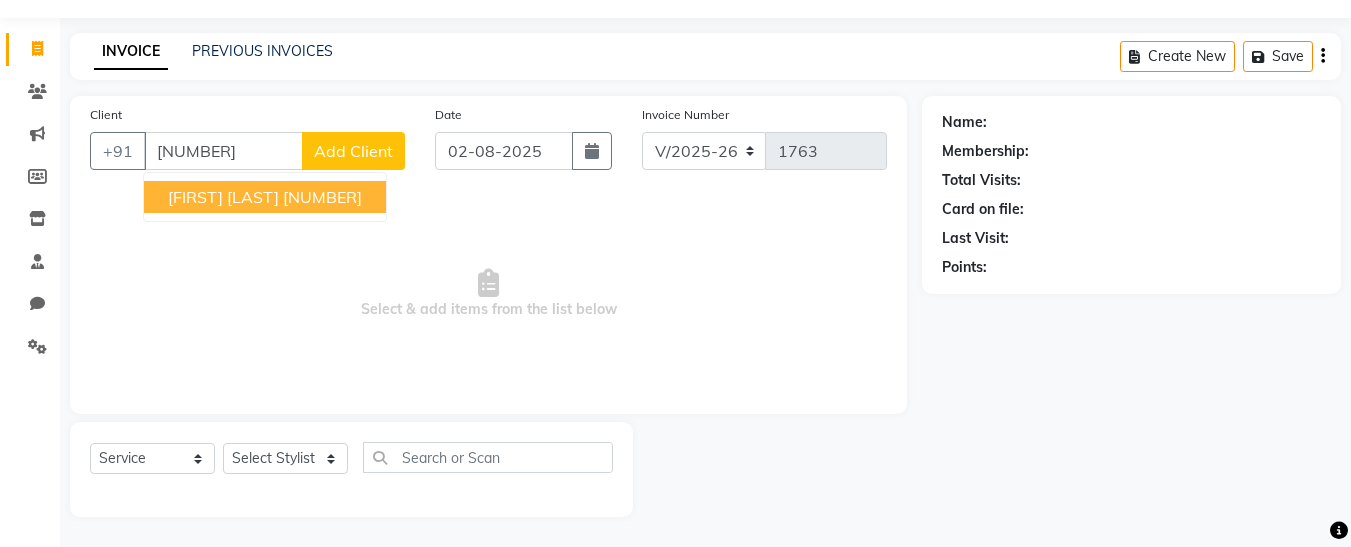 click on "[FIRST] [LAST]" at bounding box center (223, 197) 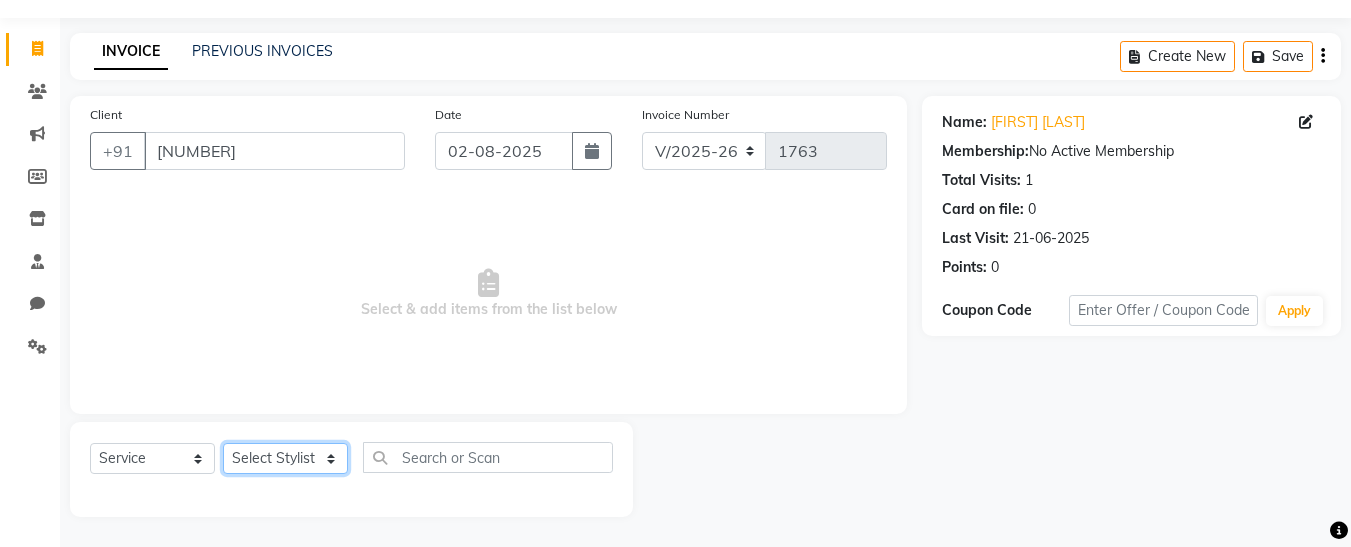 click on "Select Stylist Afsana Ankita  Krutika Maam Nisha  Pari Rasika Ruba sara Vidya" 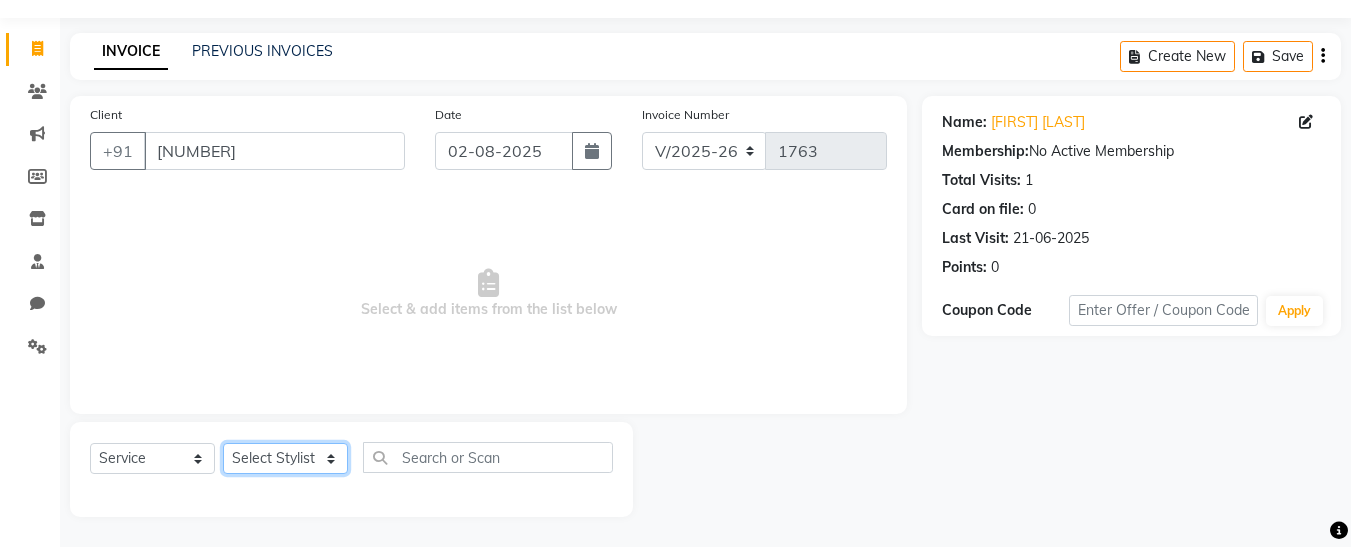select on "76410" 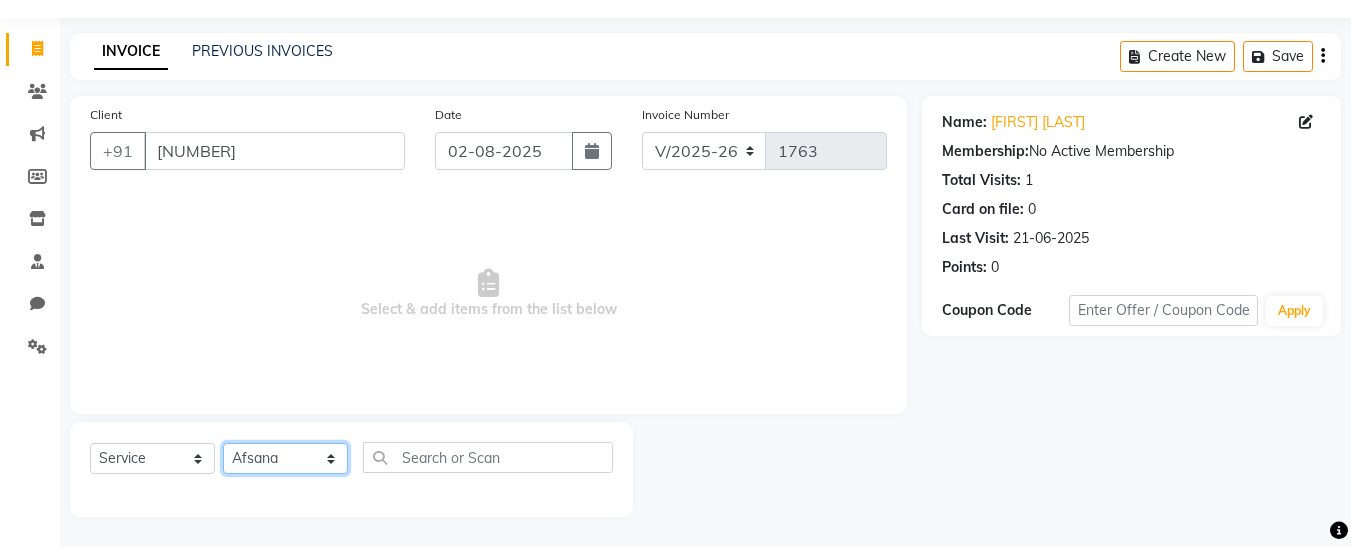 click on "Select Stylist Afsana Ankita  Krutika Maam Nisha  Pari Rasika Ruba sara Vidya" 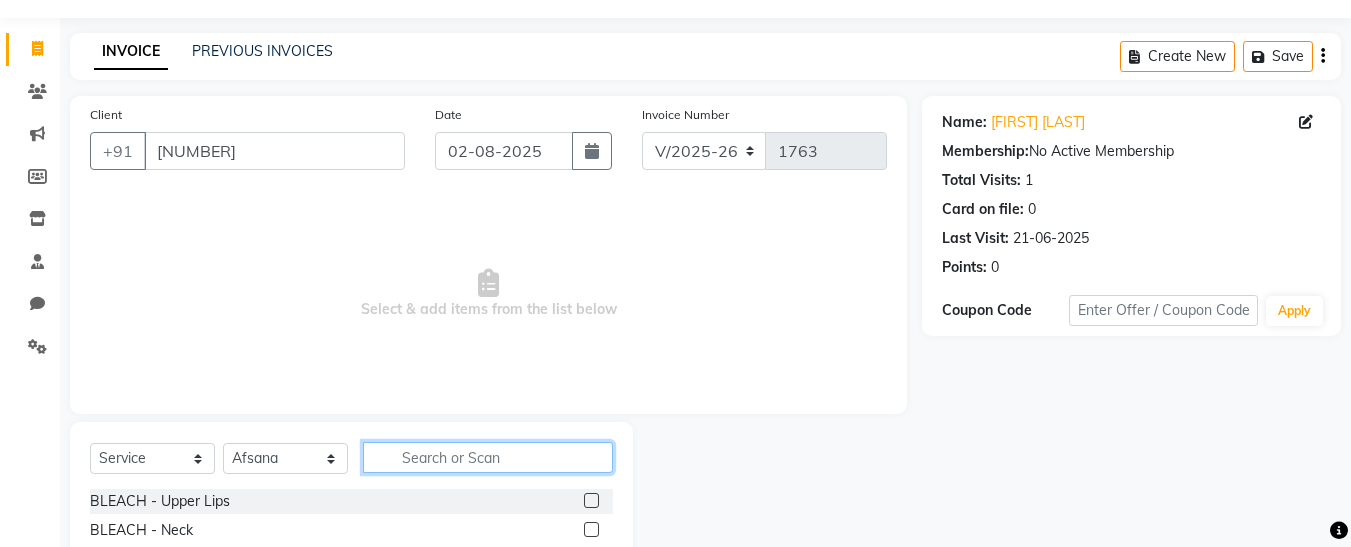 click 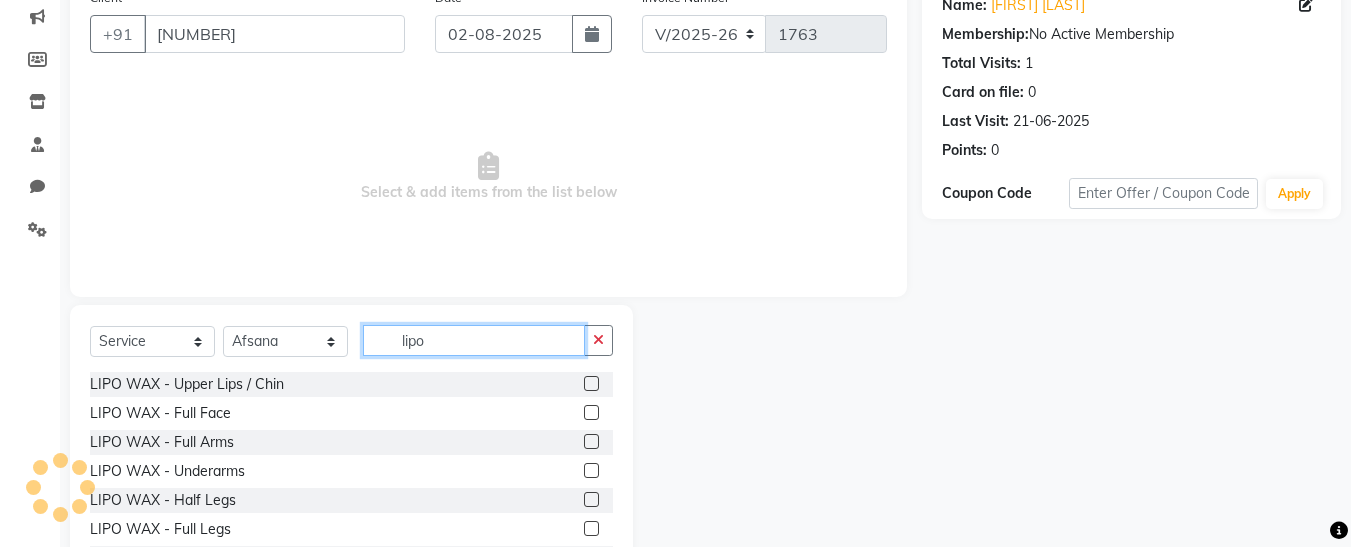 scroll, scrollTop: 194, scrollLeft: 0, axis: vertical 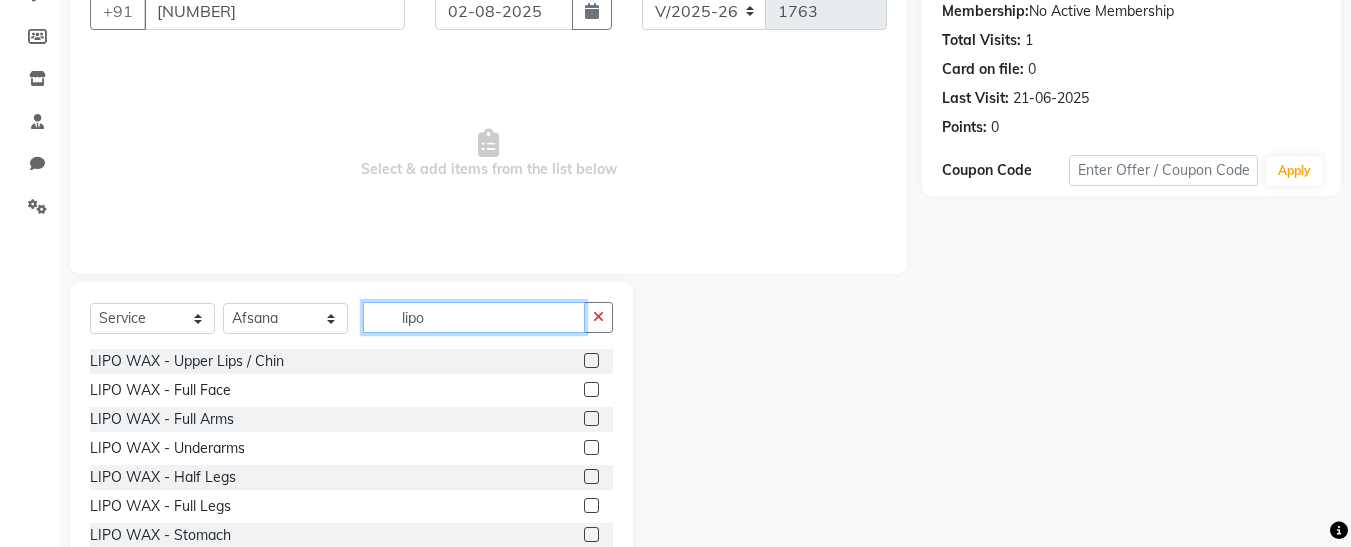 type on "lipo" 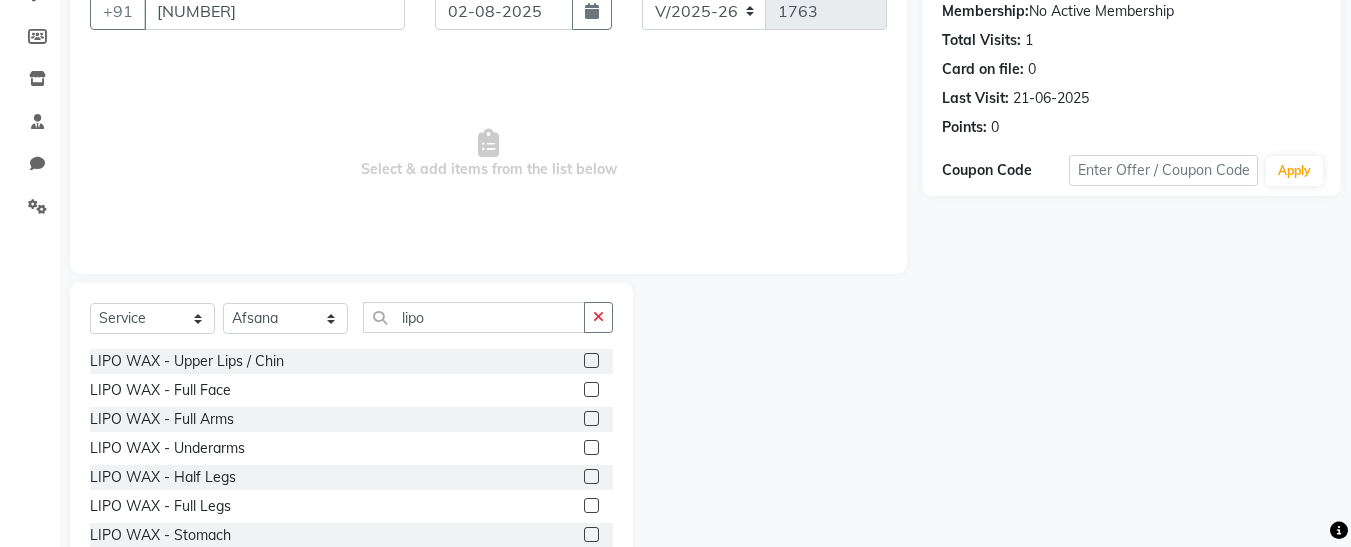 click 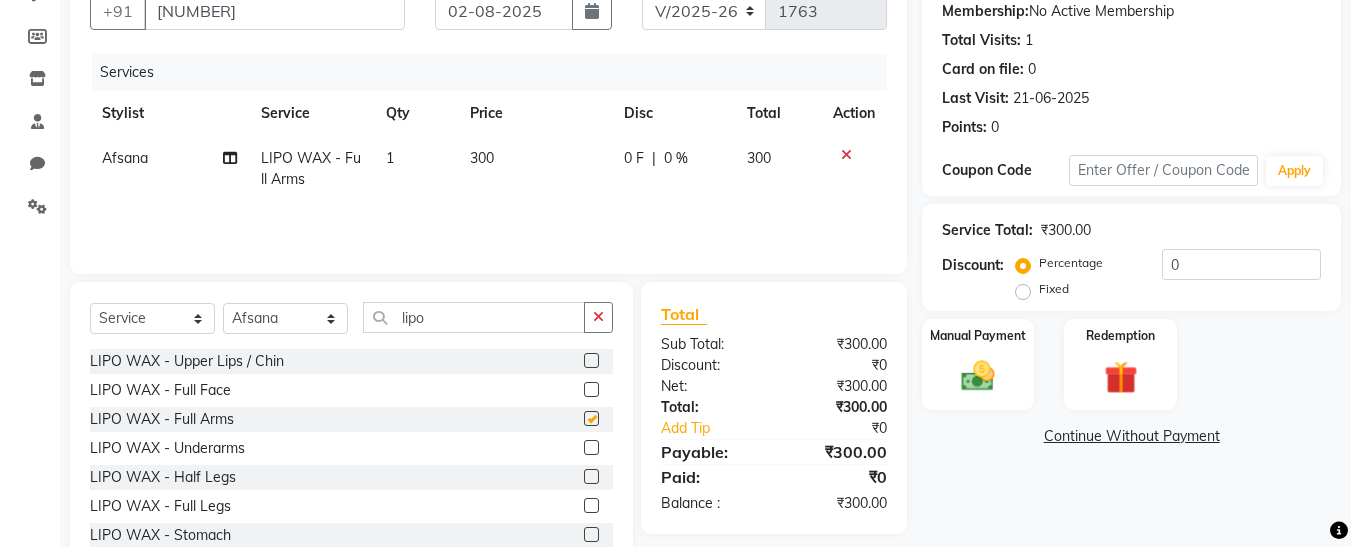 checkbox on "false" 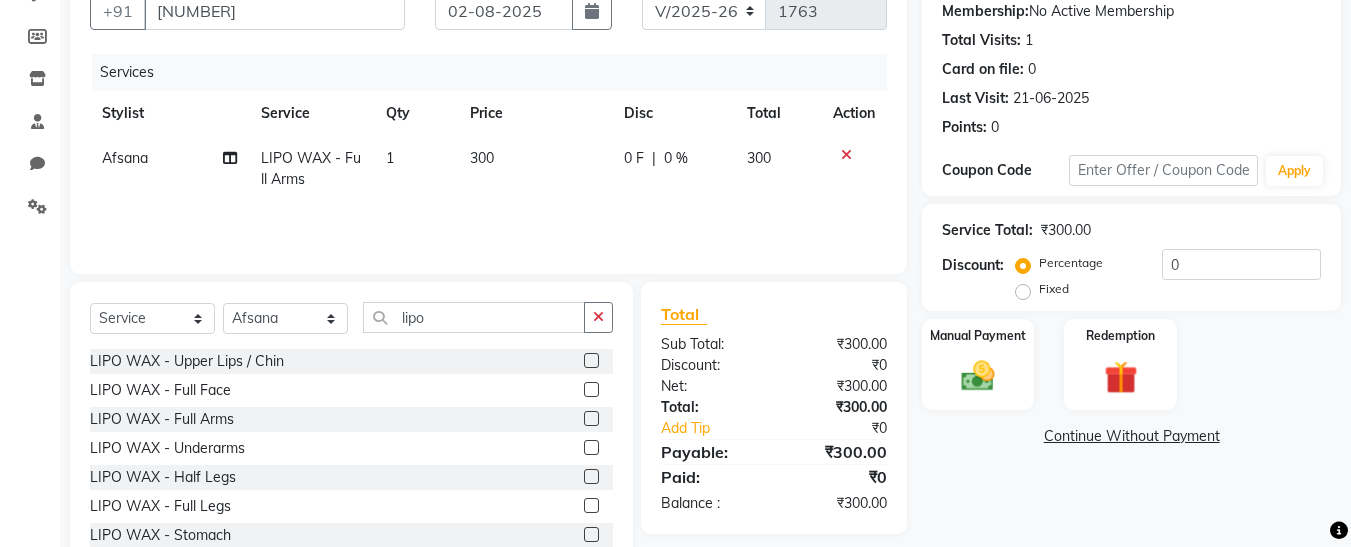 click 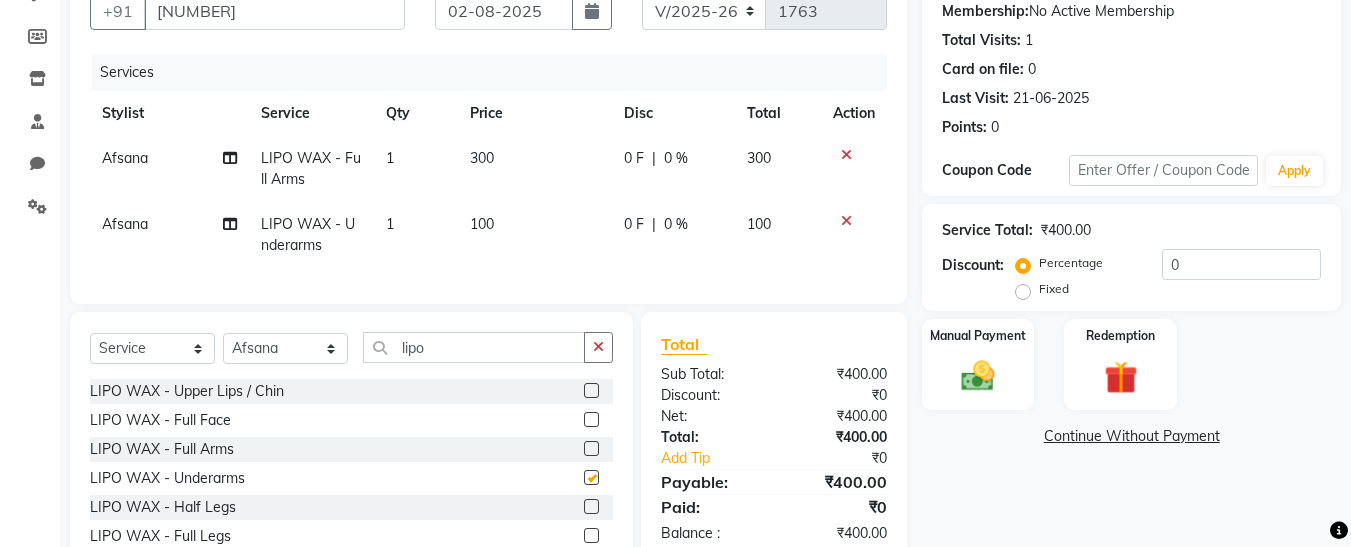 checkbox on "false" 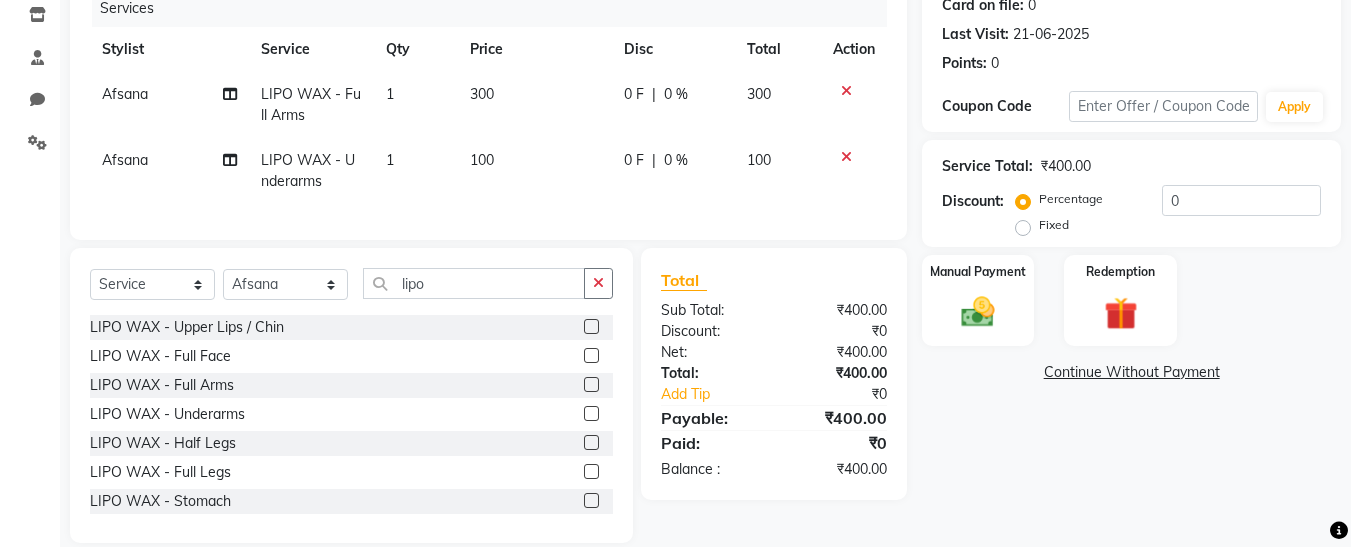 scroll, scrollTop: 299, scrollLeft: 0, axis: vertical 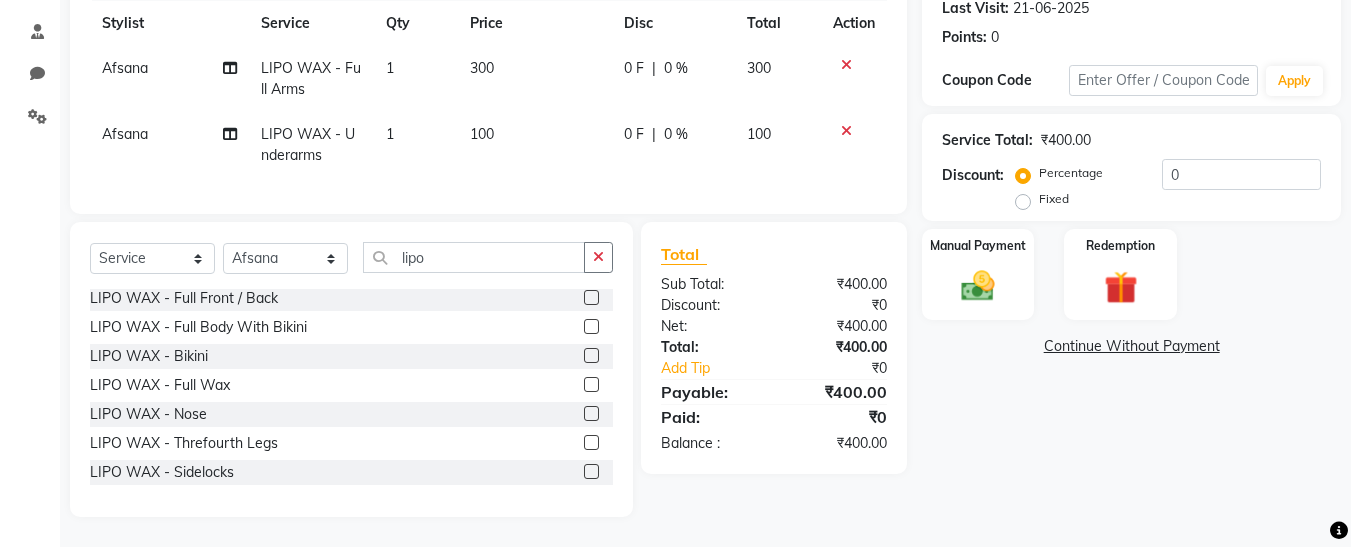 click 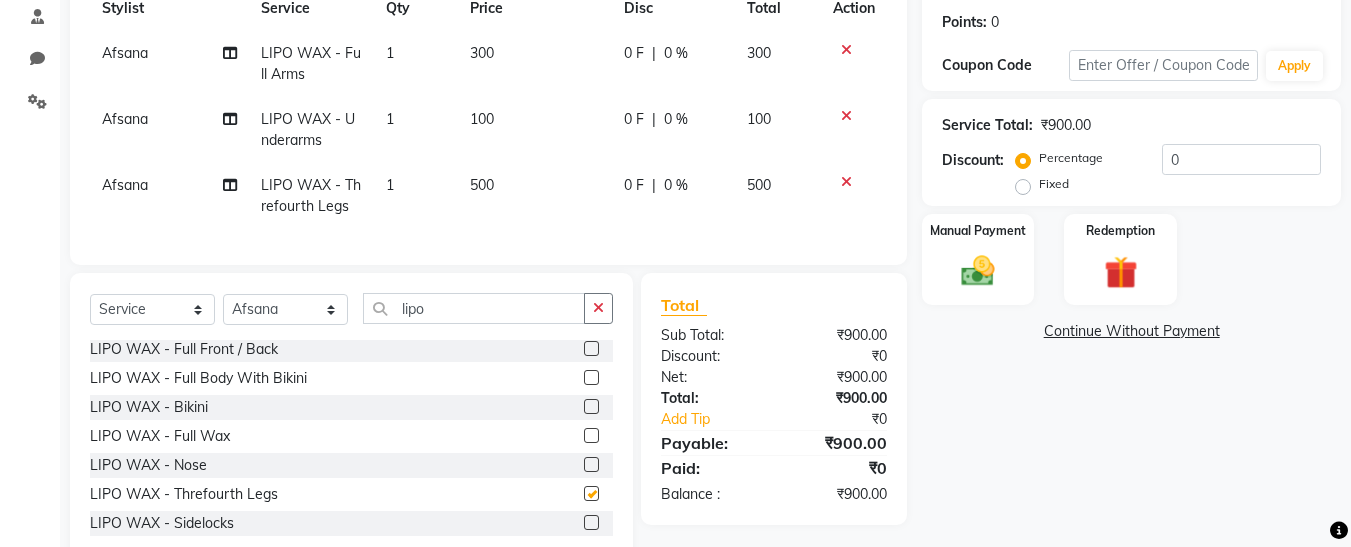 checkbox on "false" 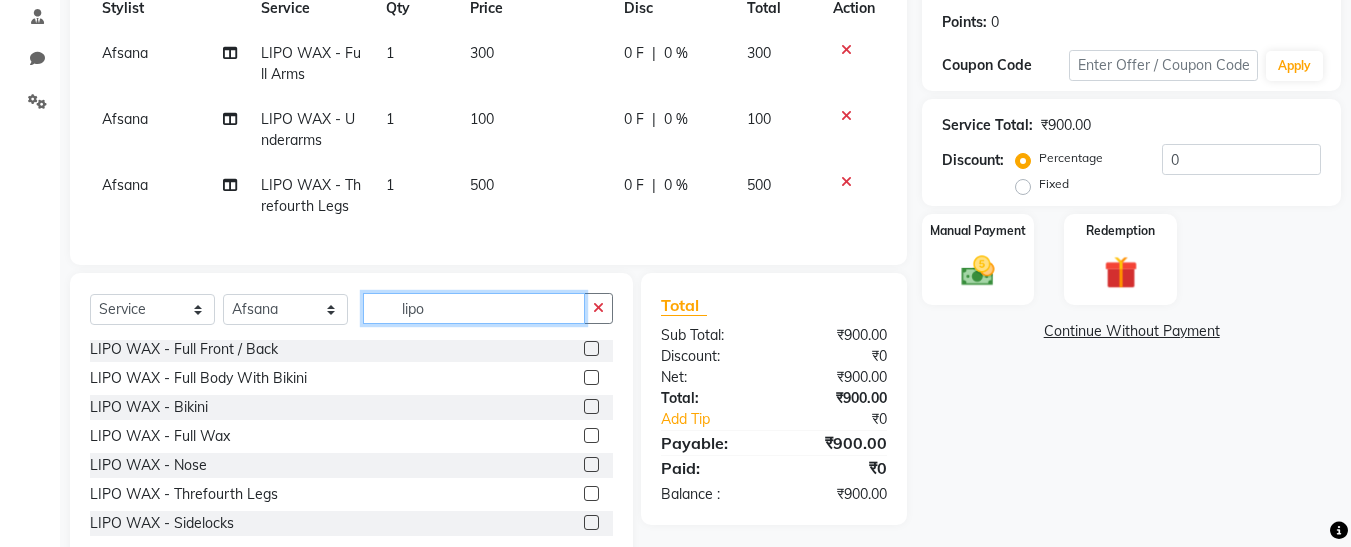 click on "lipo" 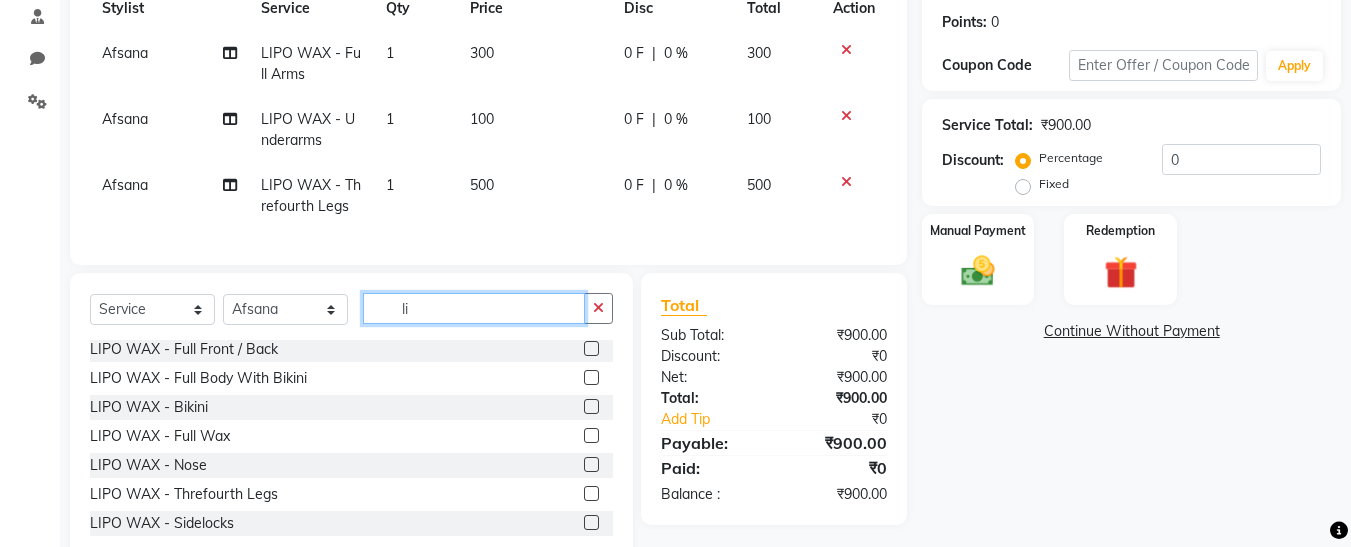 type on "l" 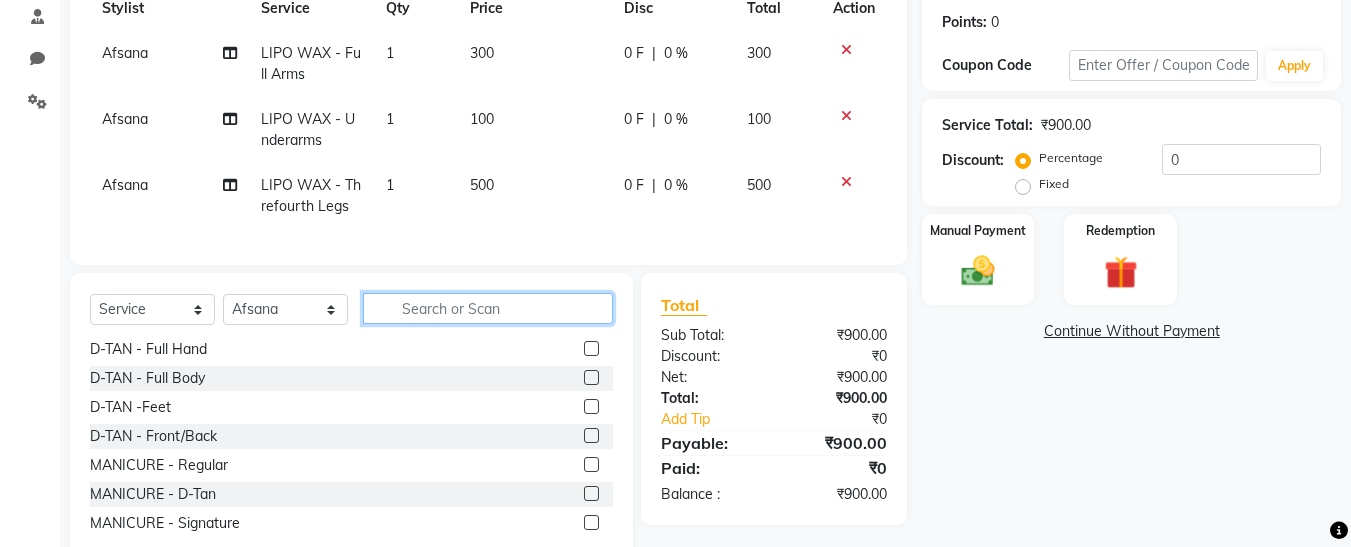 type on "r" 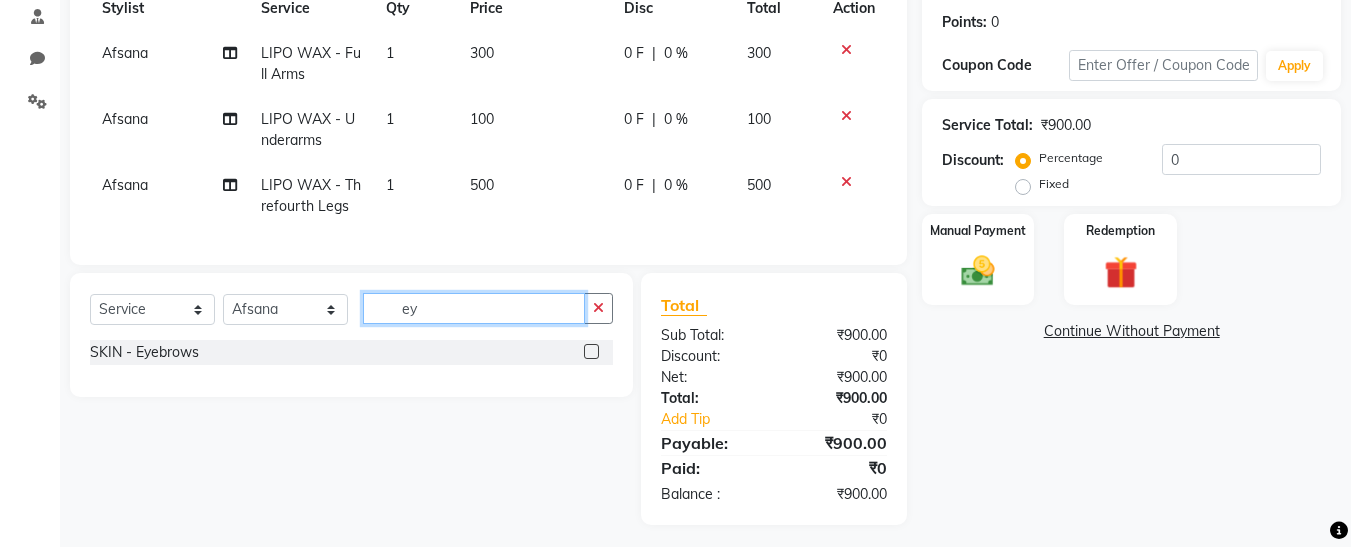 scroll, scrollTop: 0, scrollLeft: 0, axis: both 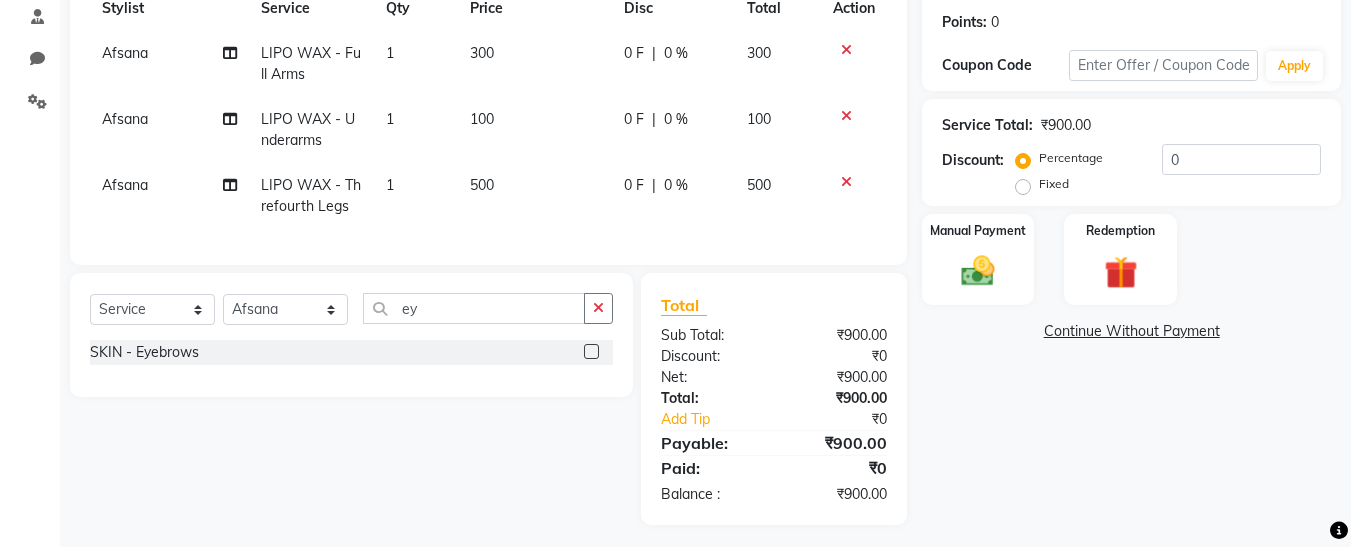click 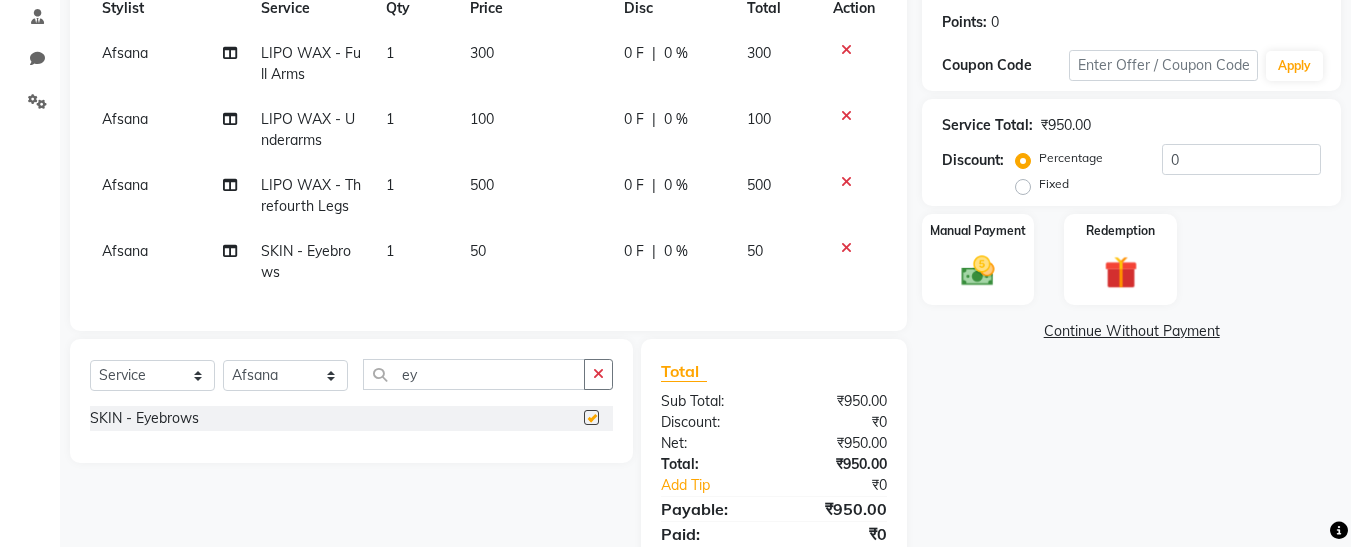checkbox on "false" 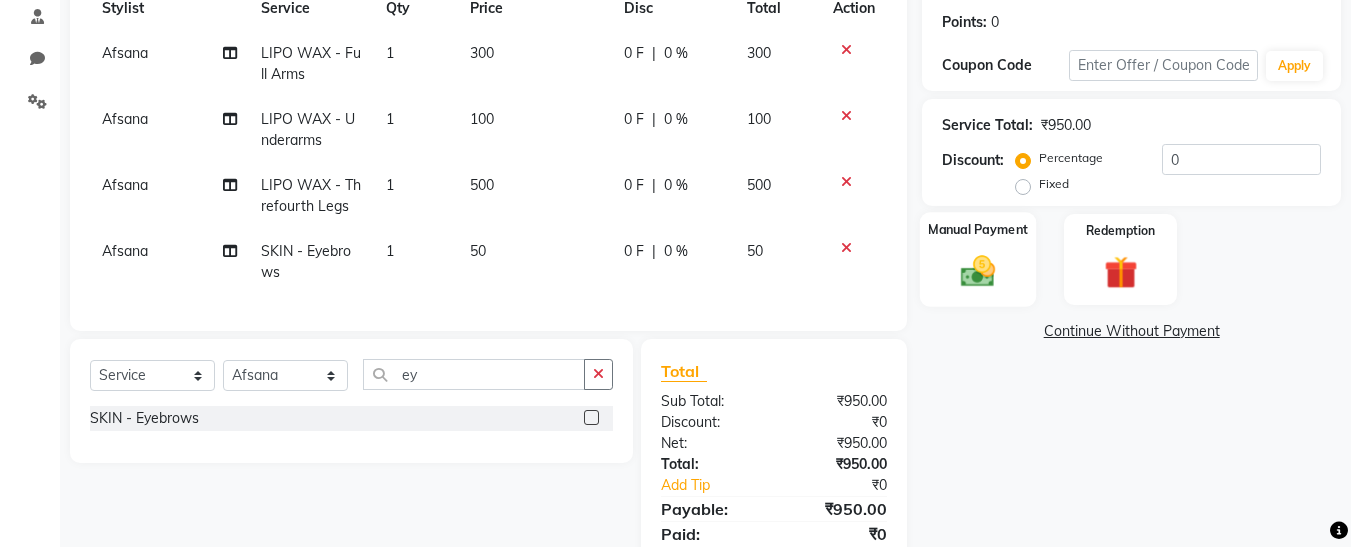 click on "Manual Payment" 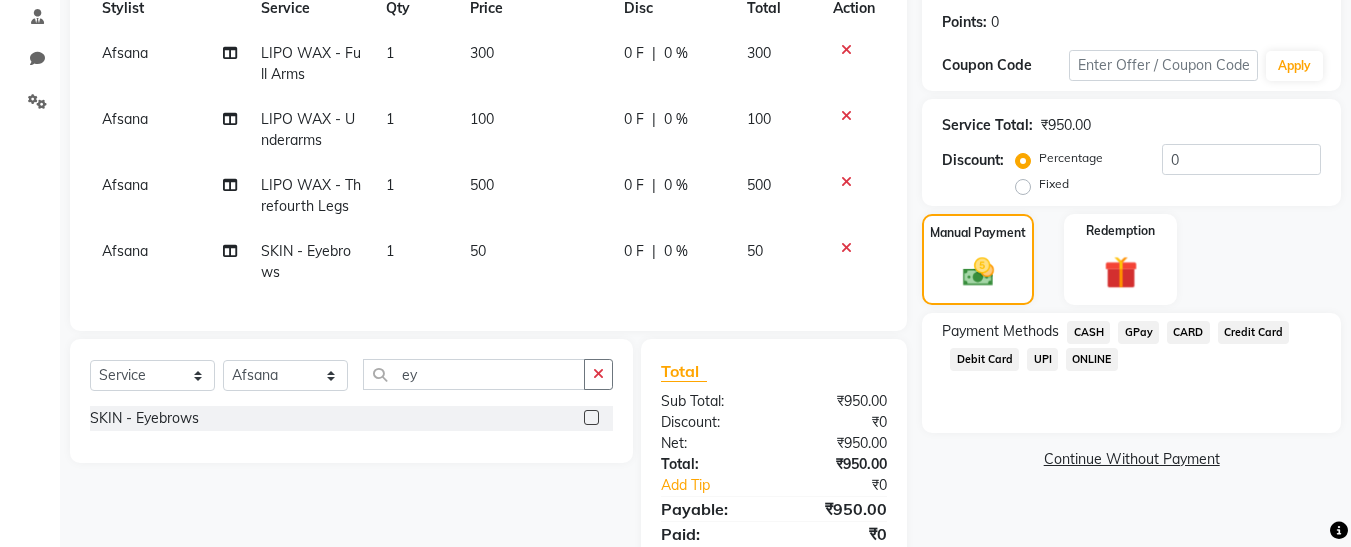 click on "CASH" 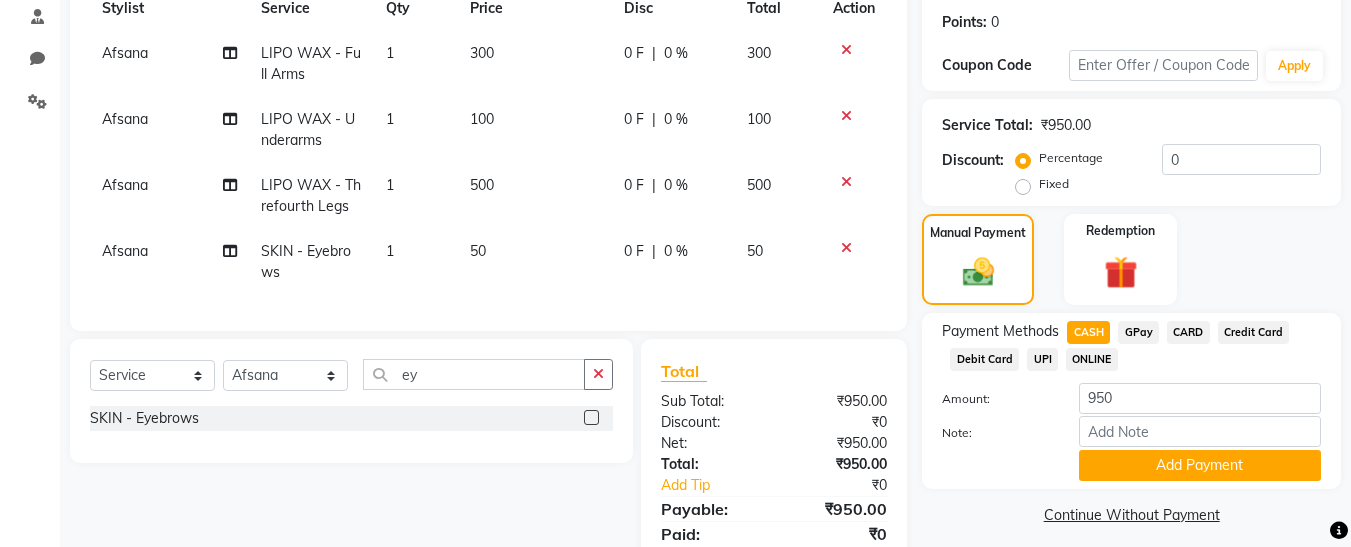 click on "CASH" 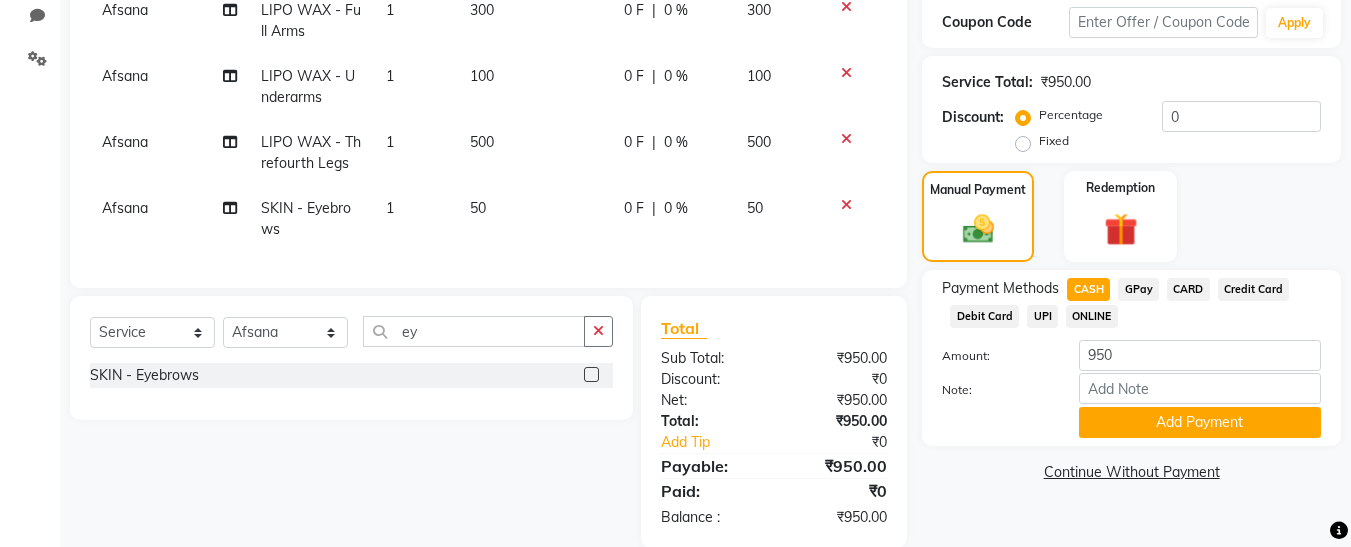 scroll, scrollTop: 388, scrollLeft: 0, axis: vertical 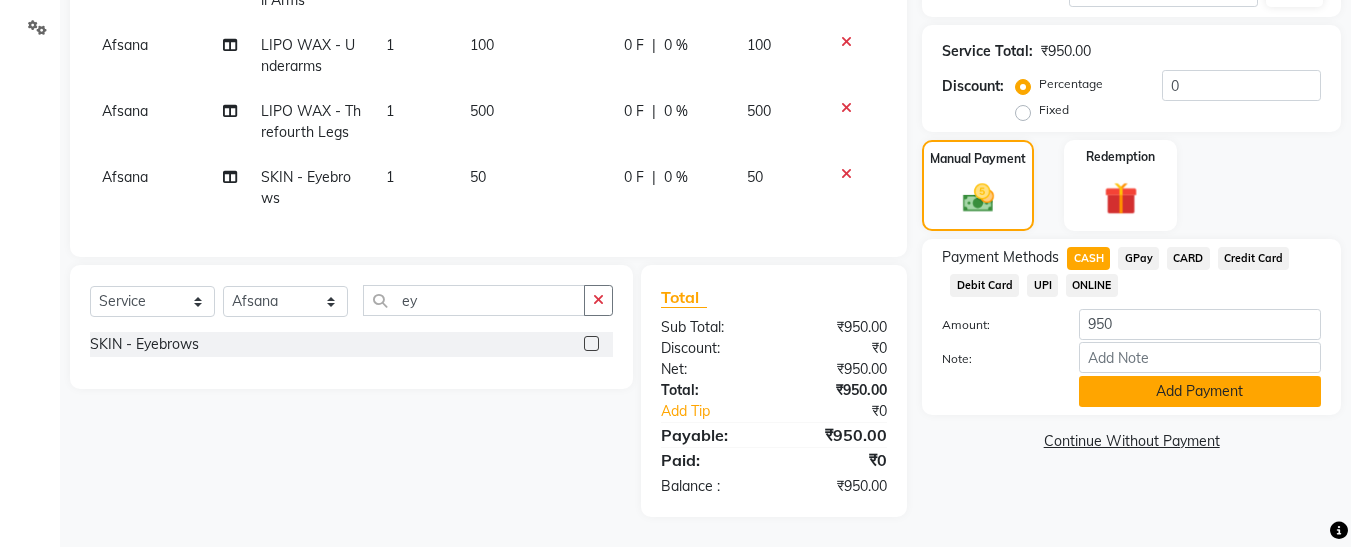 click on "Add Payment" 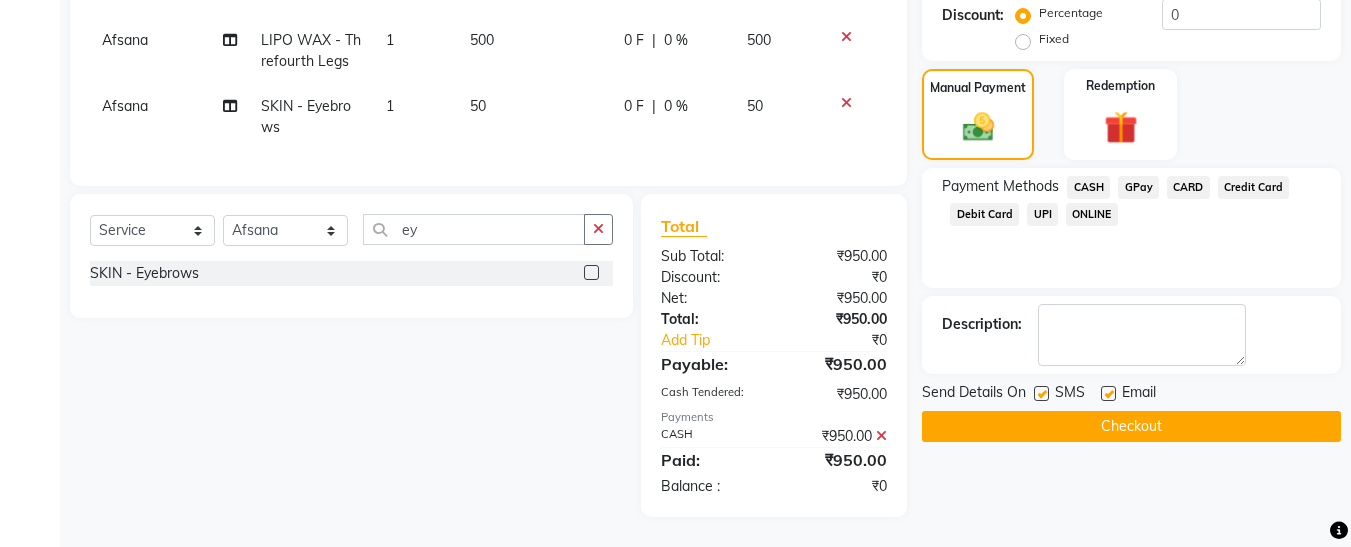scroll, scrollTop: 452, scrollLeft: 0, axis: vertical 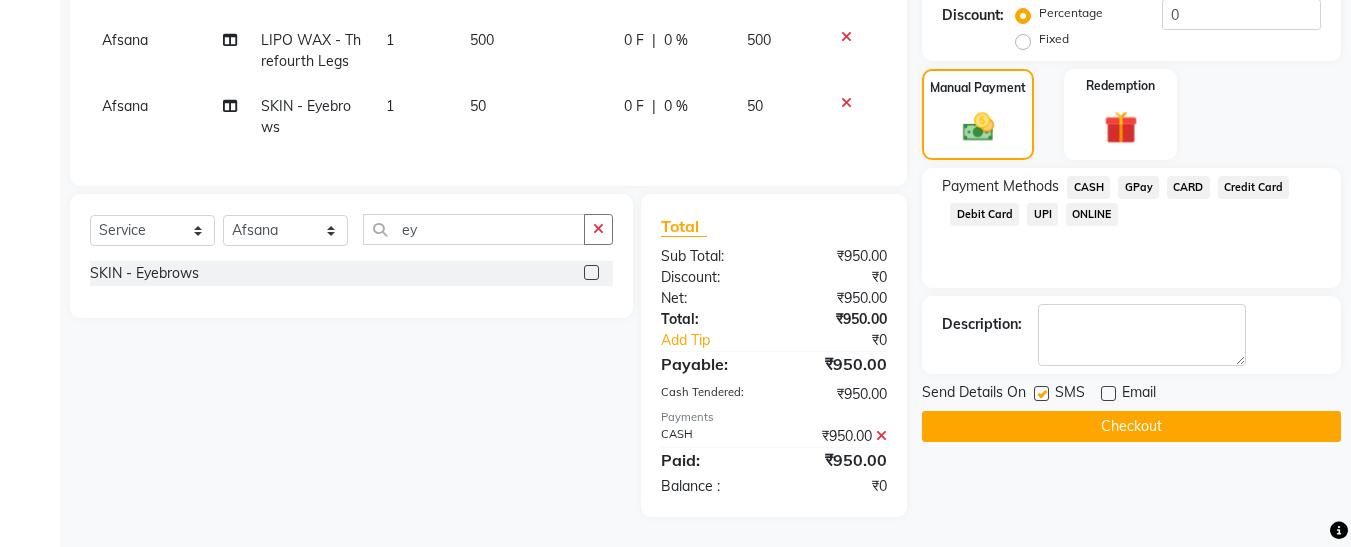 click 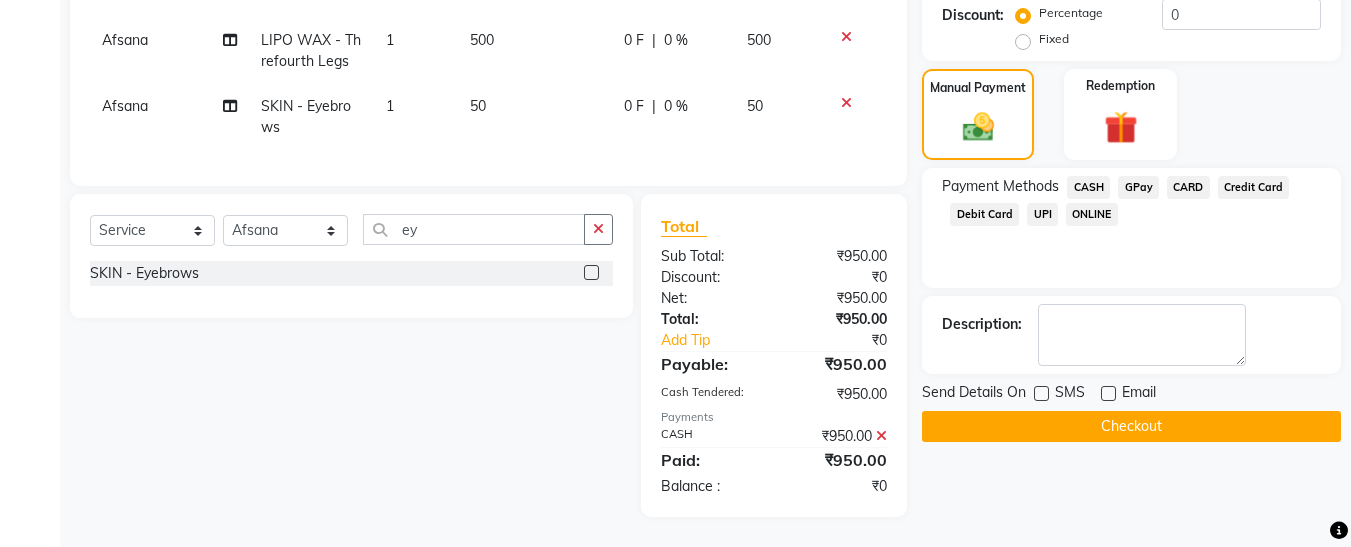 click on "Checkout" 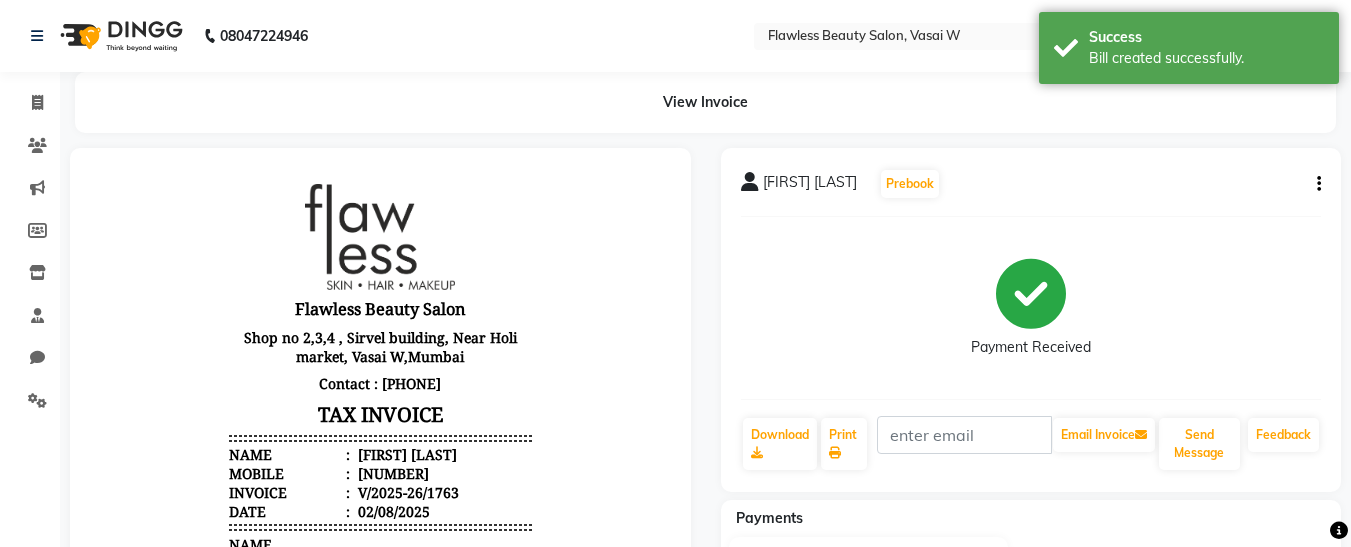scroll, scrollTop: 0, scrollLeft: 0, axis: both 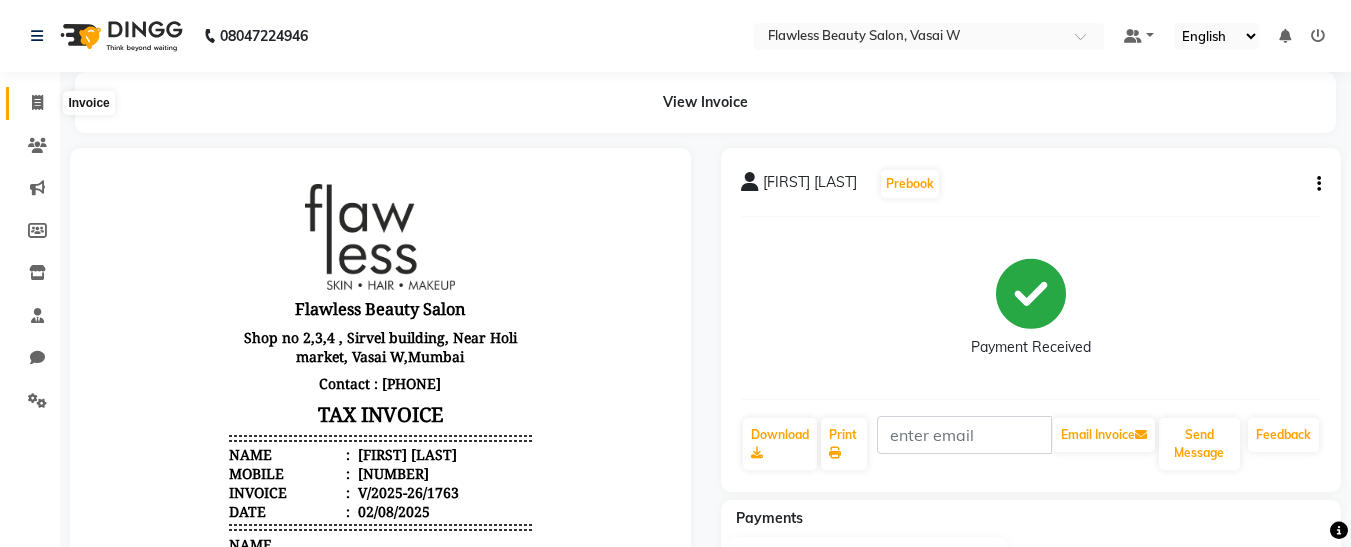 click 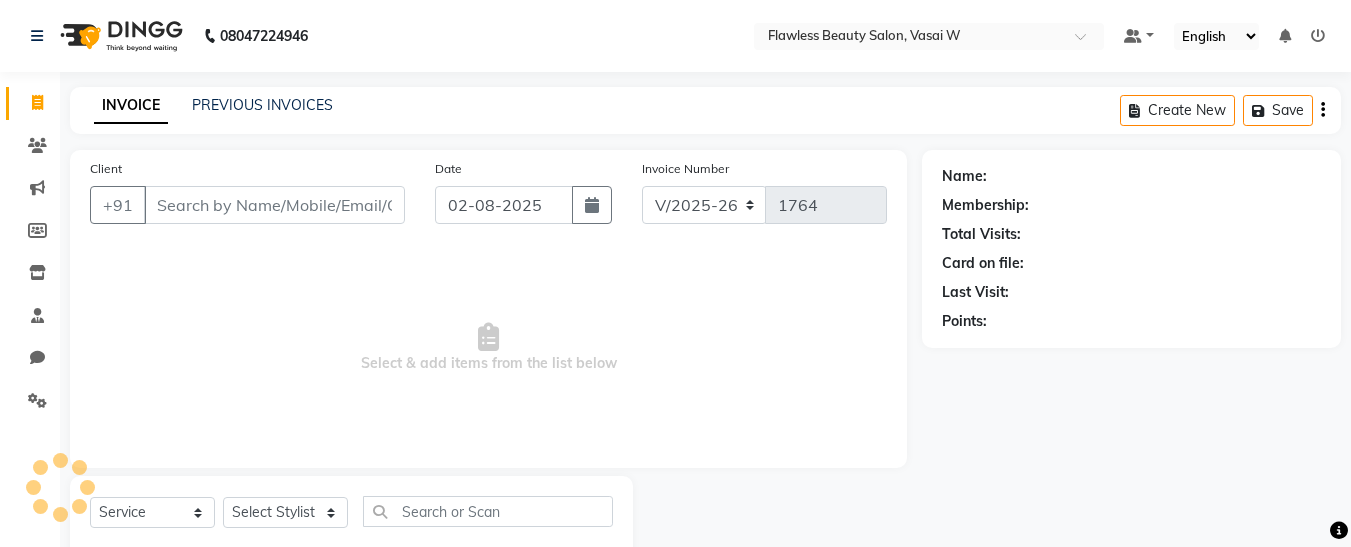 scroll, scrollTop: 54, scrollLeft: 0, axis: vertical 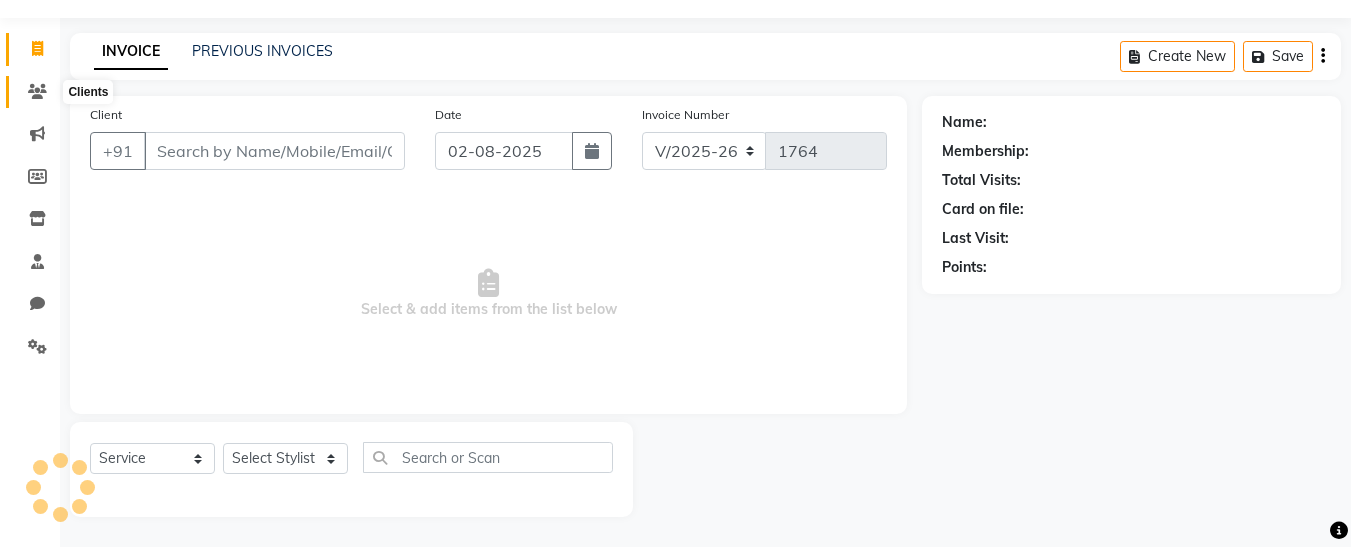 drag, startPoint x: 47, startPoint y: 109, endPoint x: 42, endPoint y: 99, distance: 11.18034 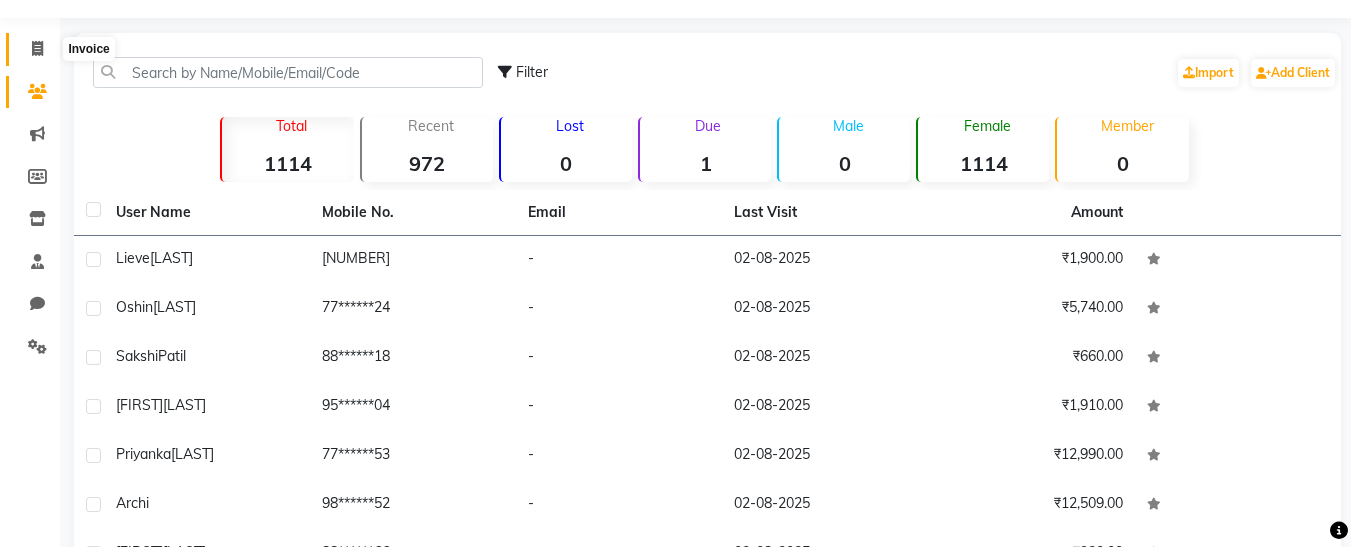 click 